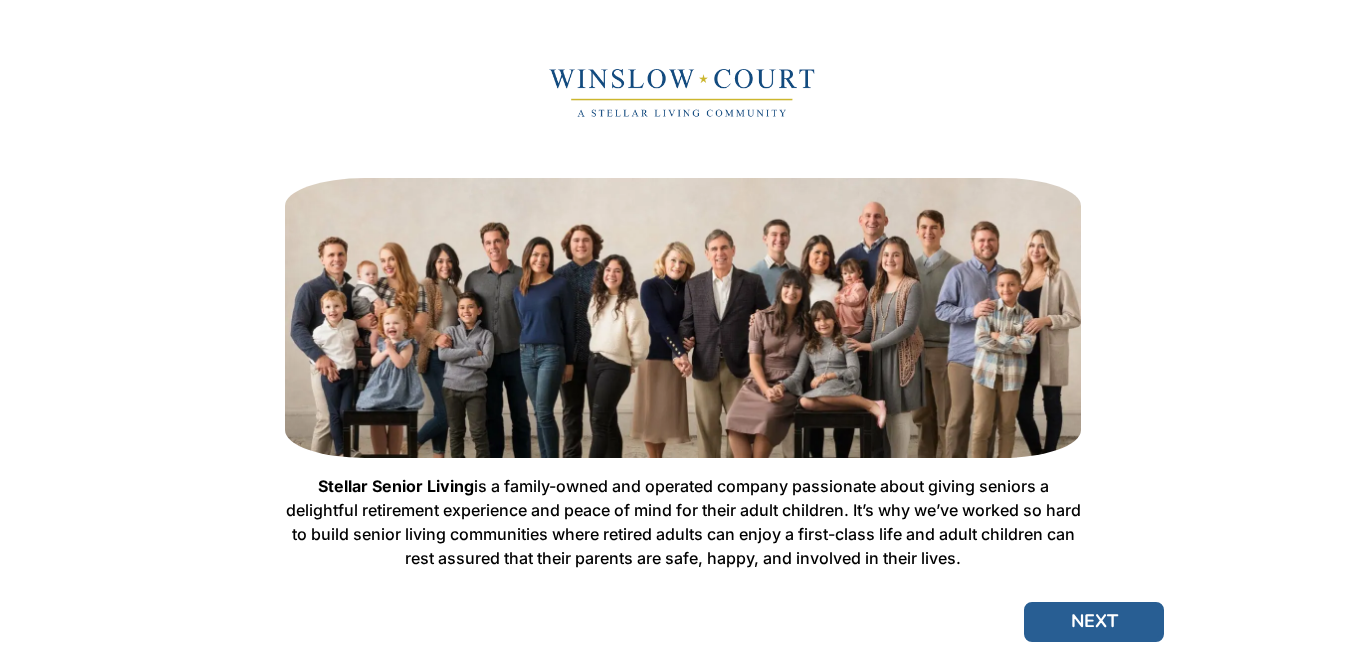 scroll, scrollTop: 0, scrollLeft: 0, axis: both 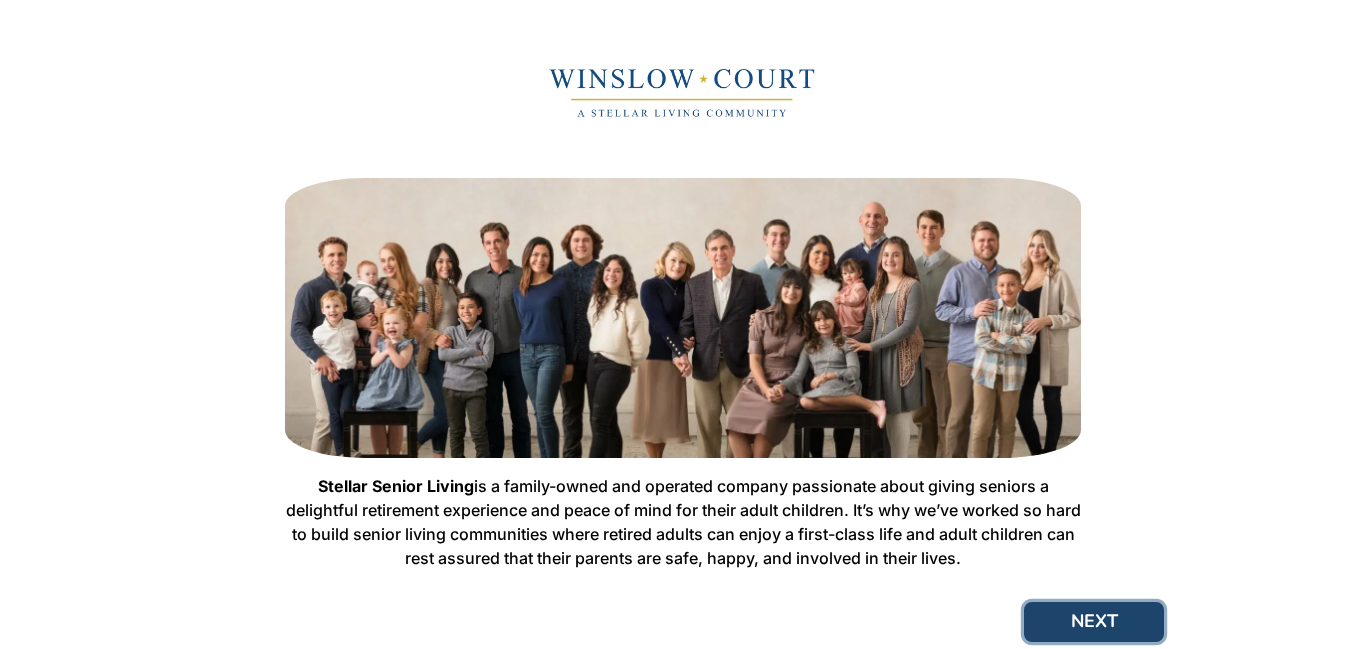 click on "NEXT" at bounding box center [1094, 622] 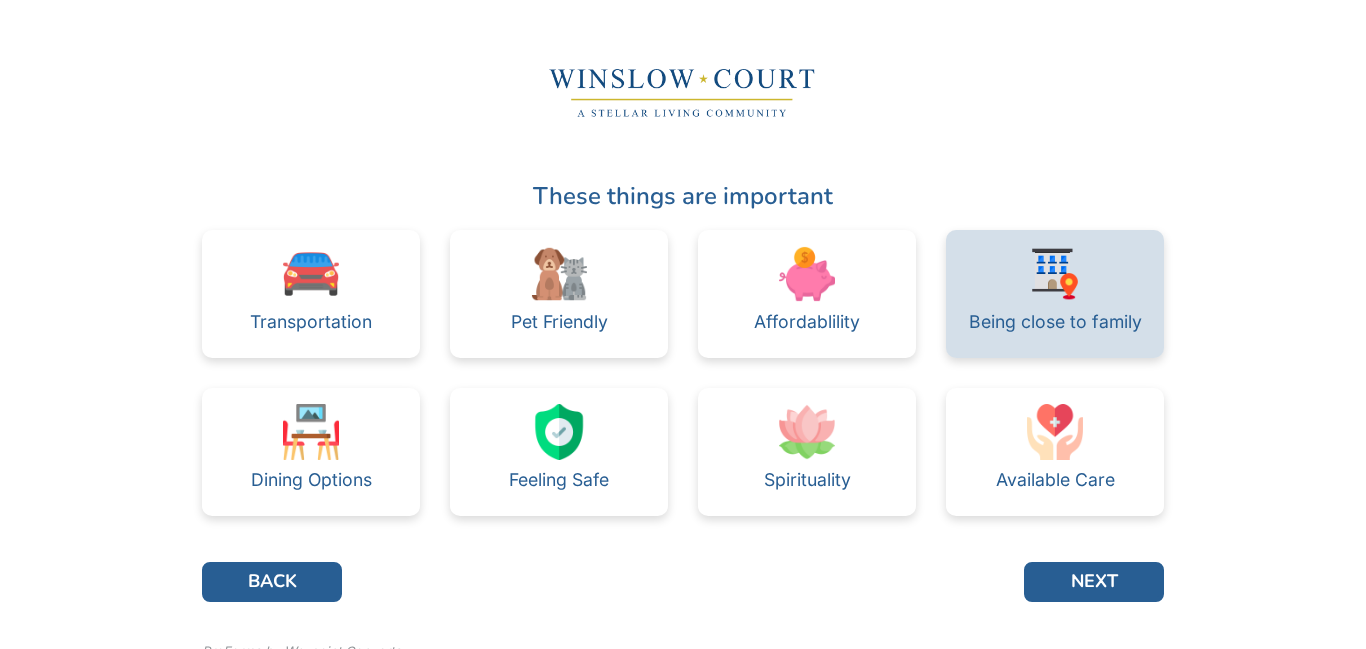click at bounding box center (1055, 274) 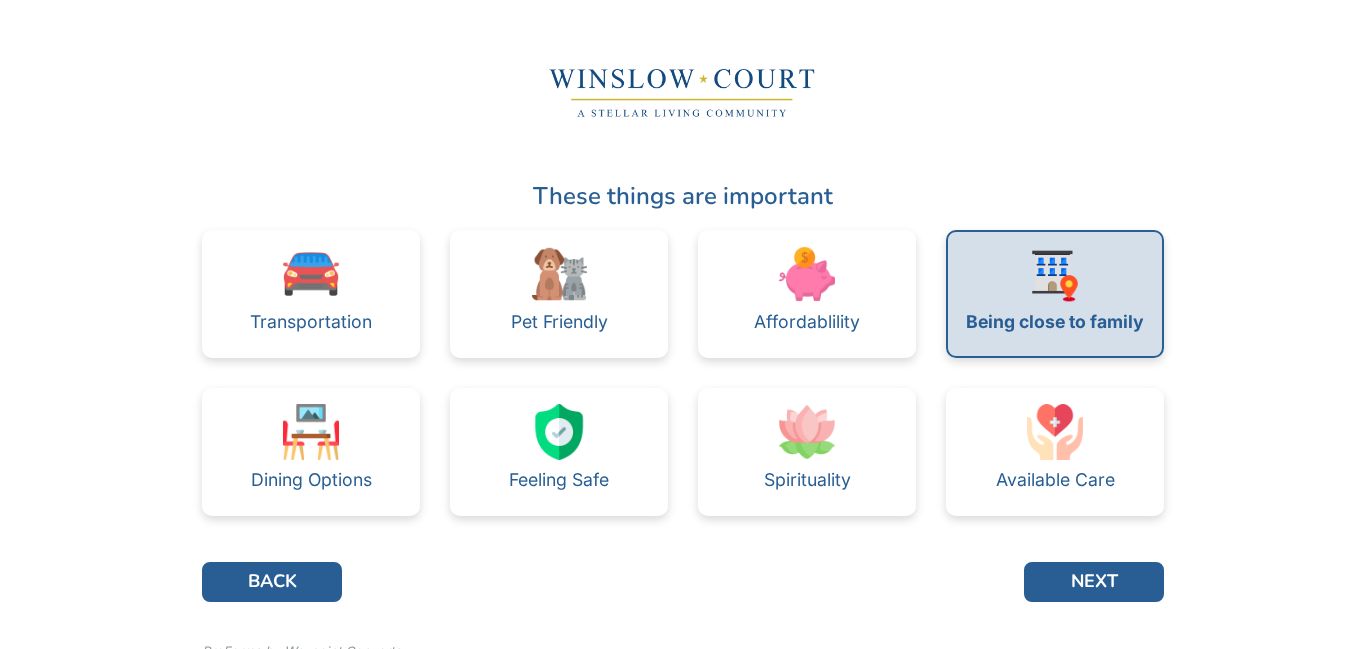 click on "Being close to family" at bounding box center (1055, 322) 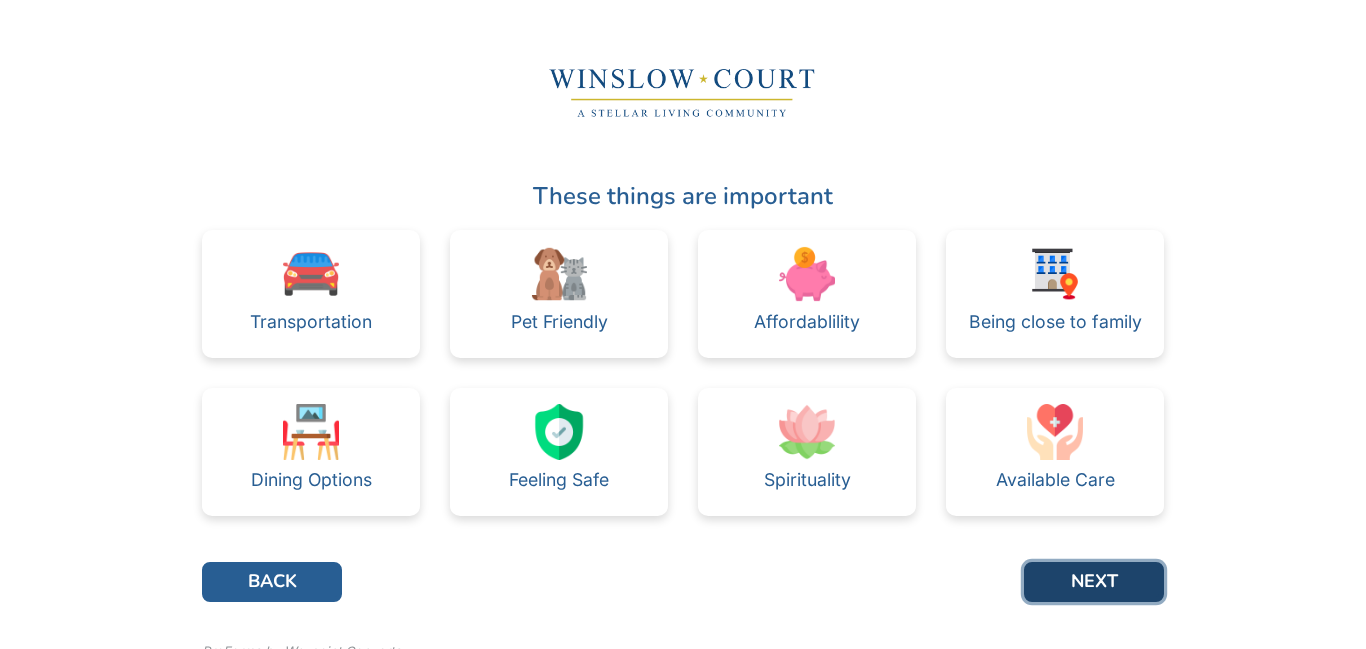 click on "NEXT" at bounding box center (1094, 582) 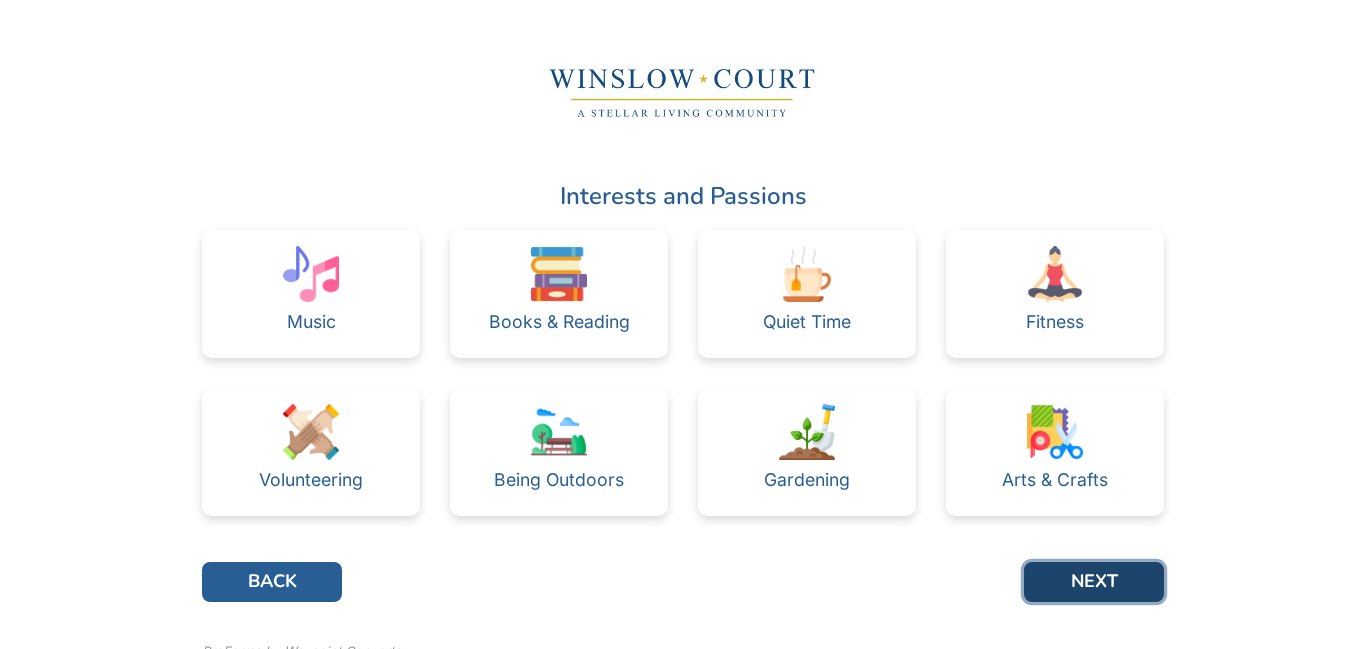 click on "NEXT" at bounding box center (1094, 582) 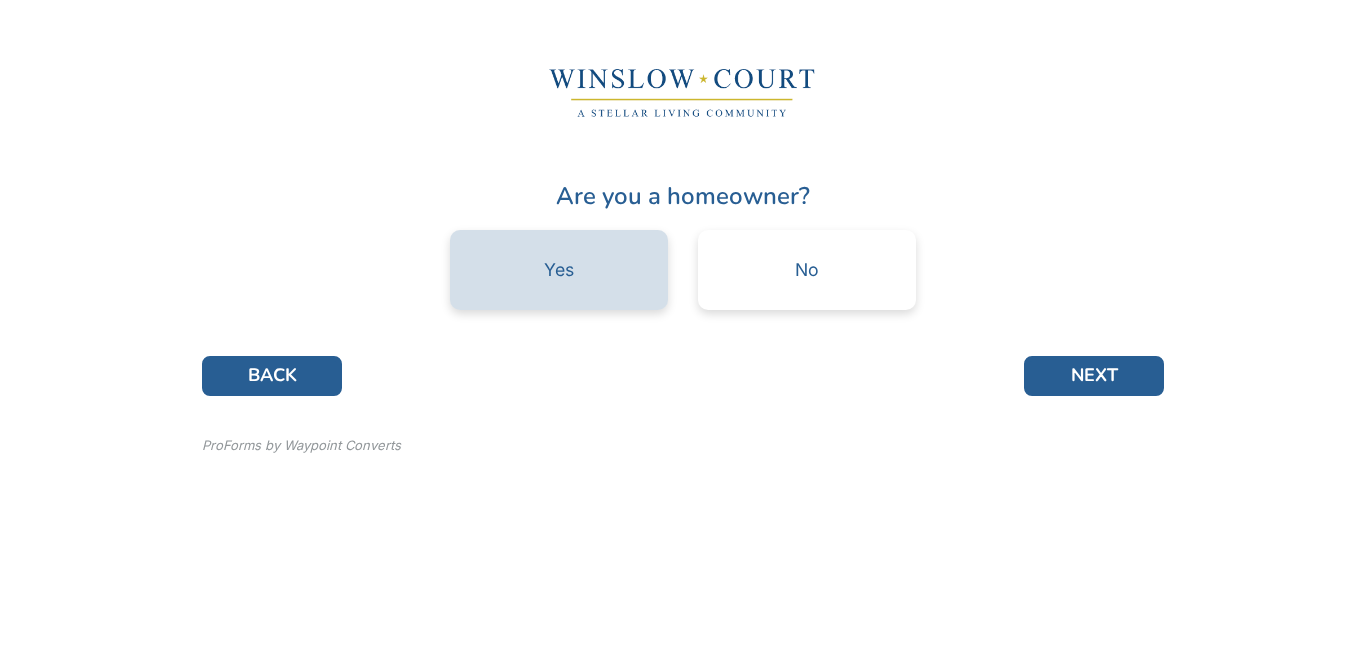 click on "Yes" at bounding box center (559, 270) 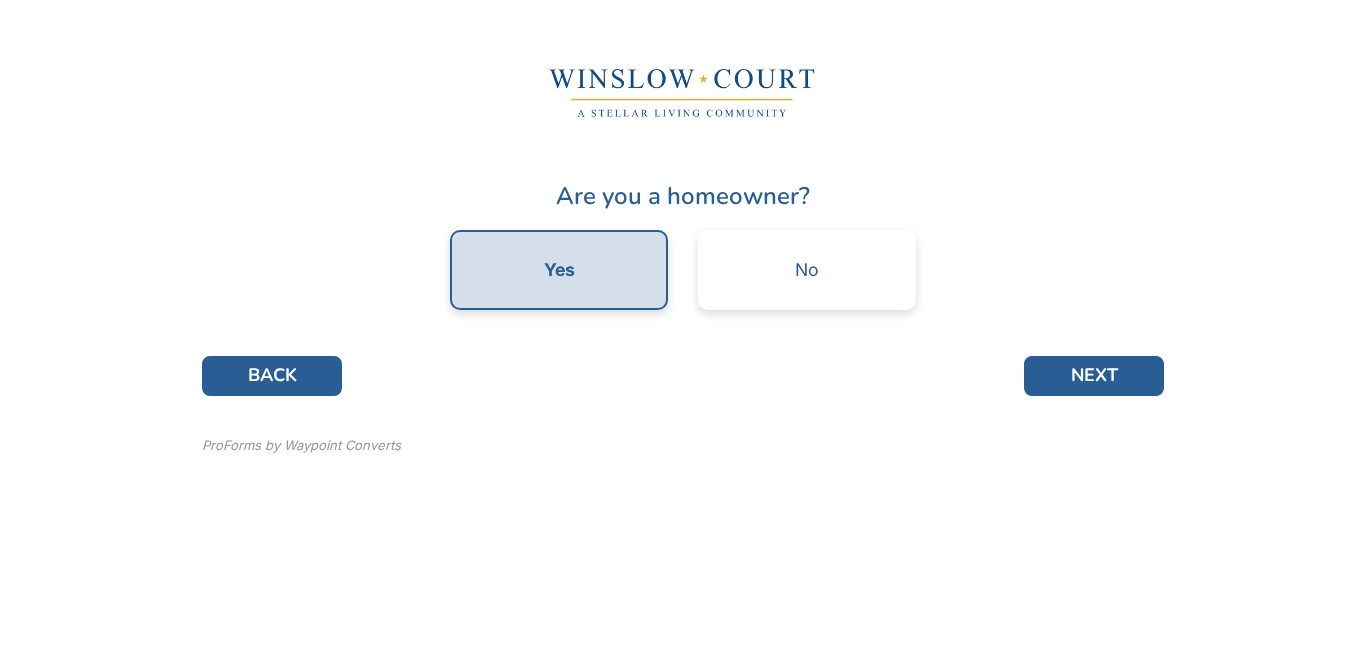 click on "Yes" at bounding box center [559, 270] 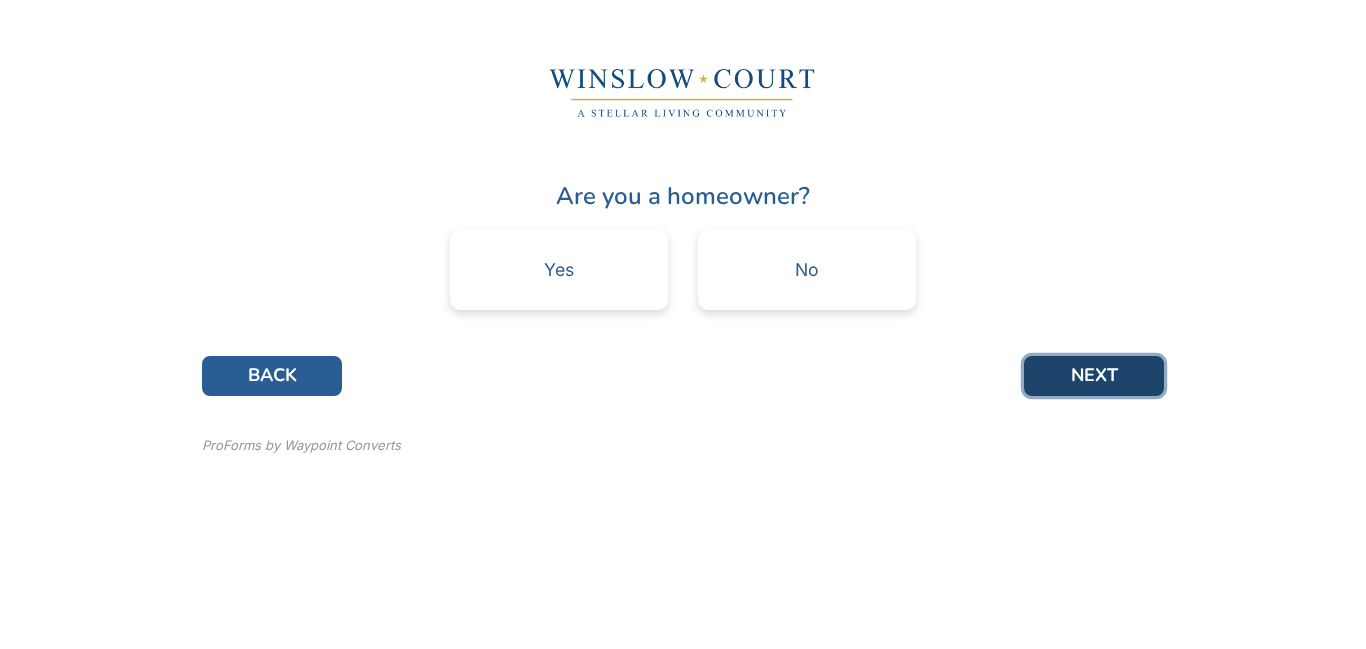 click on "NEXT" at bounding box center [1094, 376] 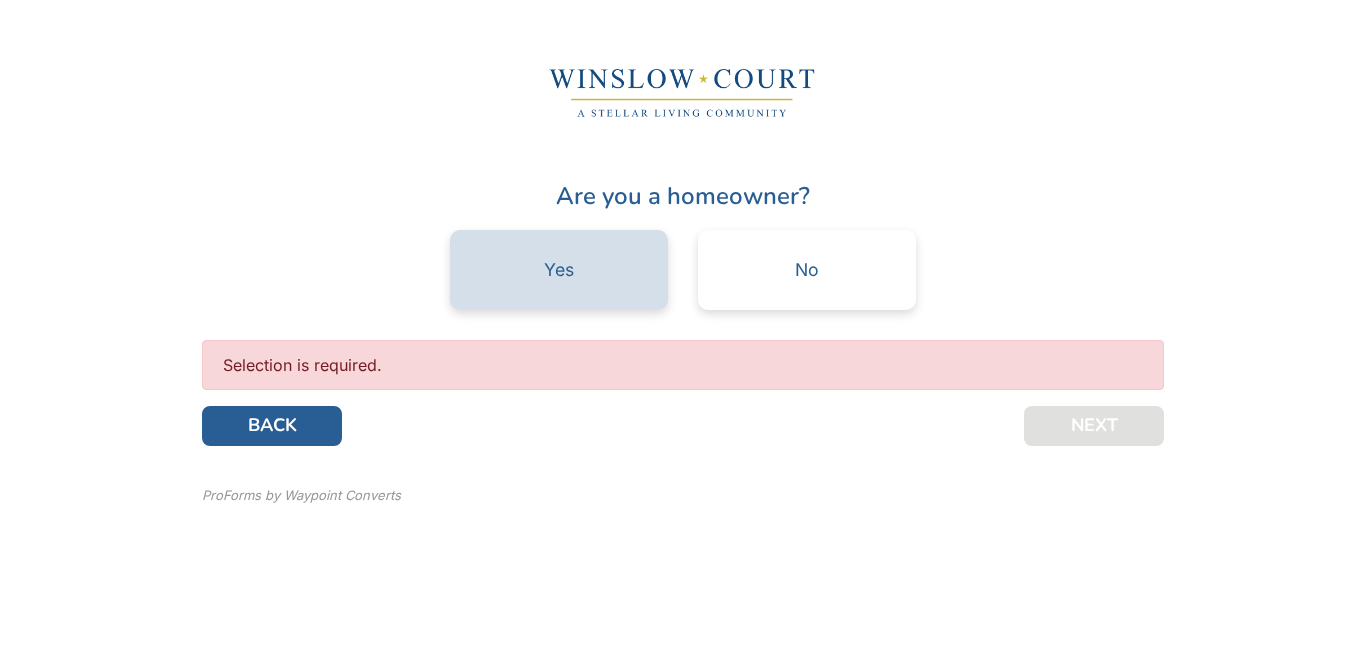 click on "Yes" at bounding box center (559, 270) 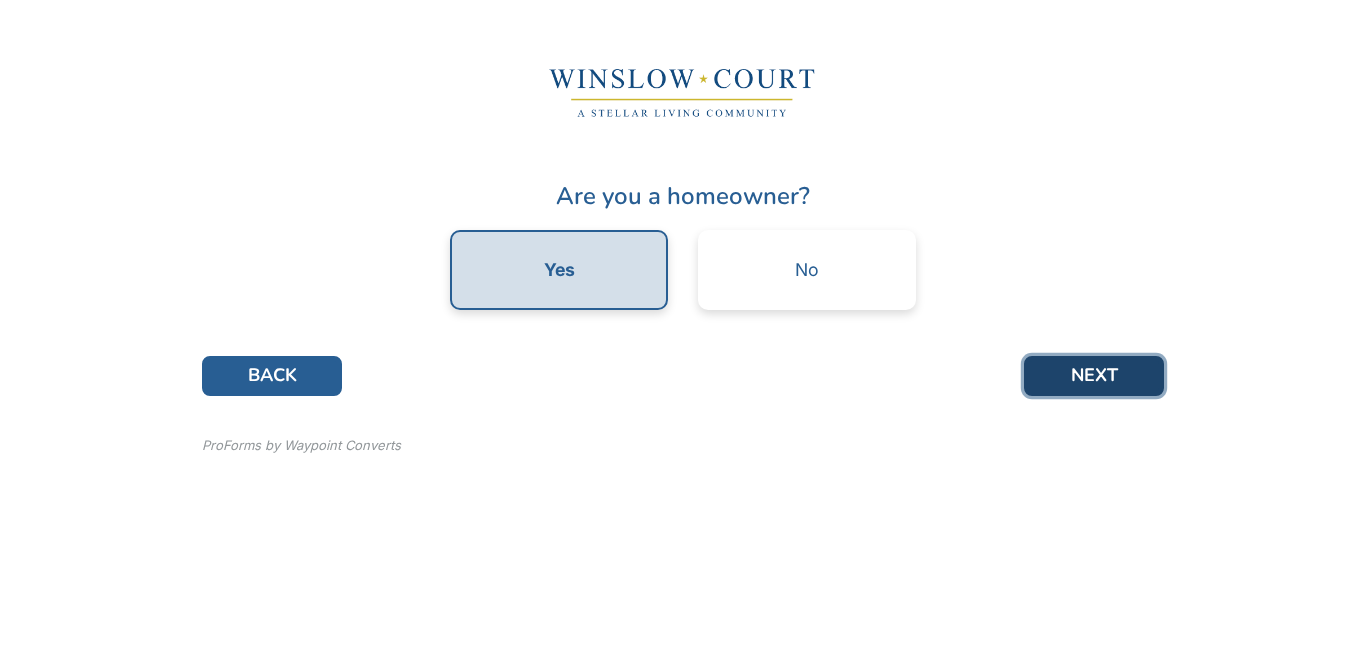 click on "NEXT" at bounding box center (1094, 376) 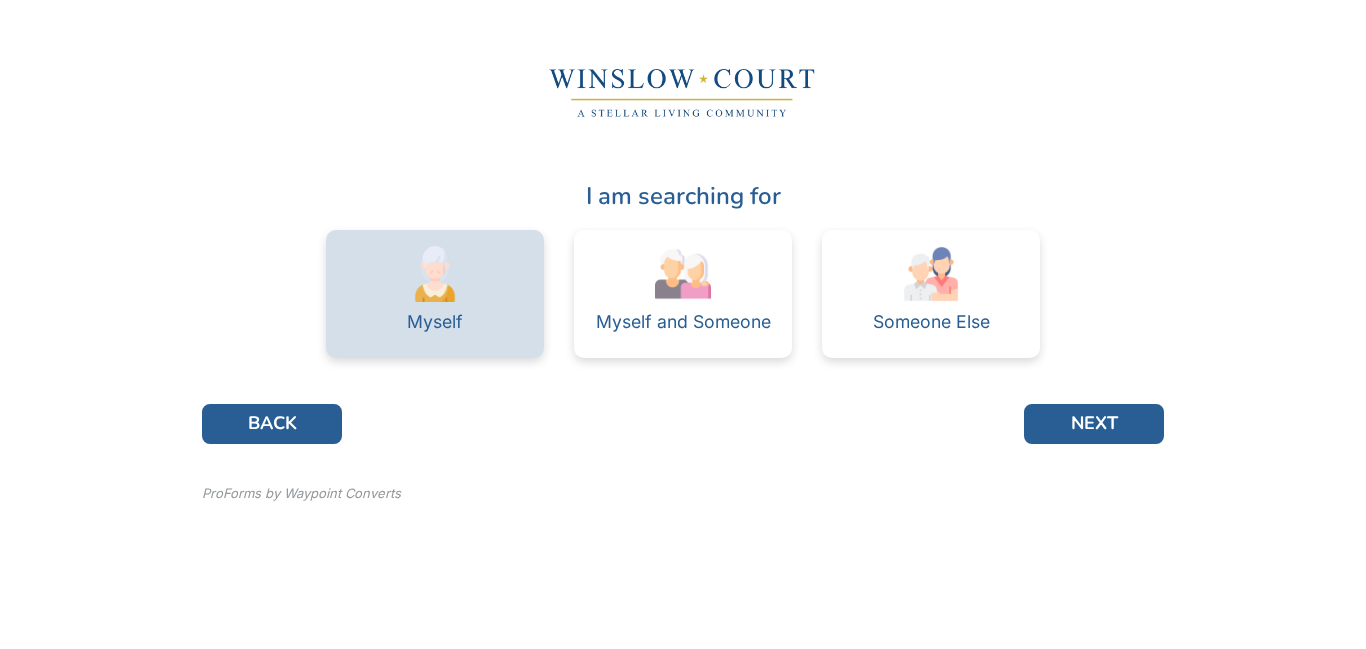click on "Myself" at bounding box center [435, 294] 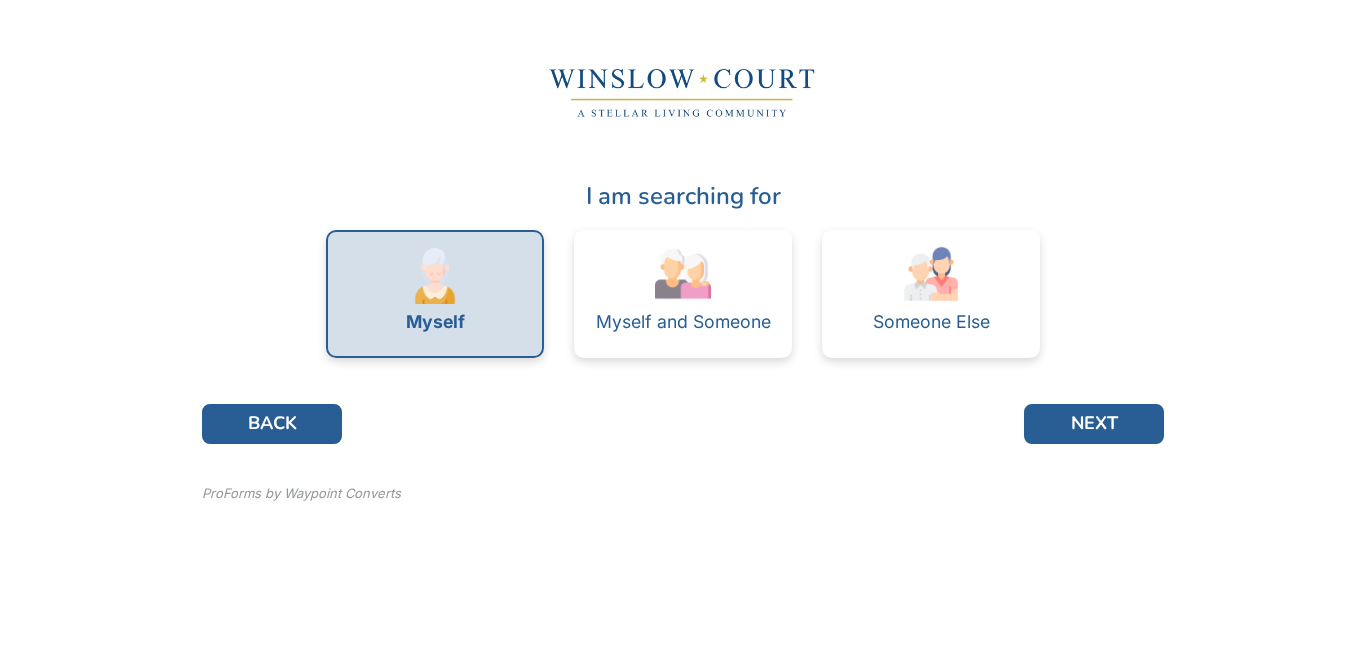 click on "Myself" at bounding box center (435, 322) 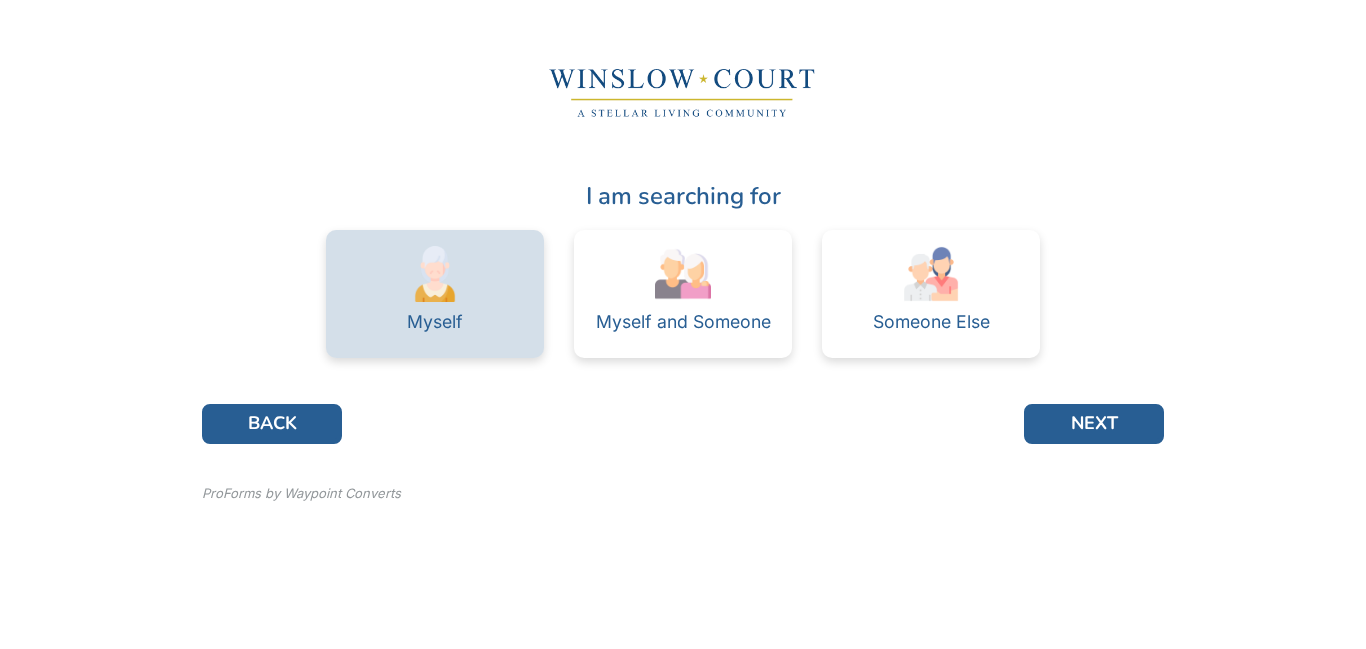 drag, startPoint x: 475, startPoint y: 286, endPoint x: 437, endPoint y: 286, distance: 38 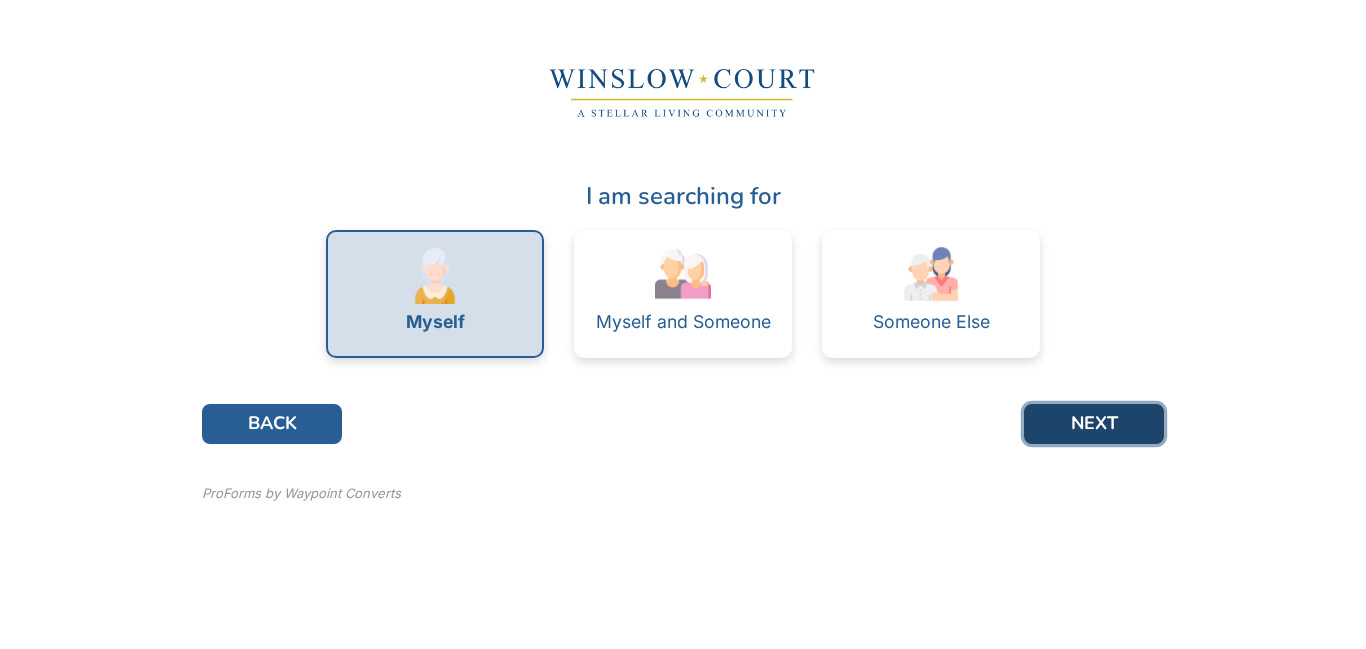 click on "NEXT" at bounding box center (1094, 424) 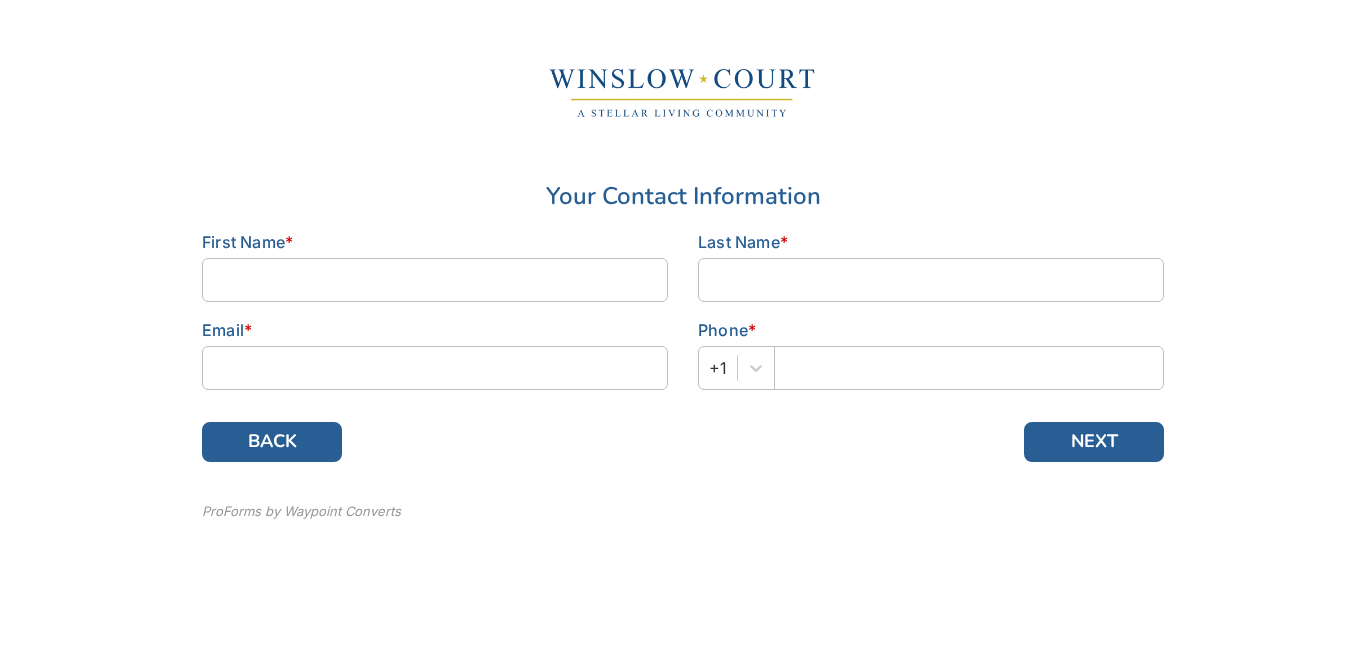 click on "Your Contact Information [FIRST] [LAST] [EMAIL] [PHONE] +1 BACK NEXT
ProForms by Waypoint Converts" at bounding box center (683, 294) 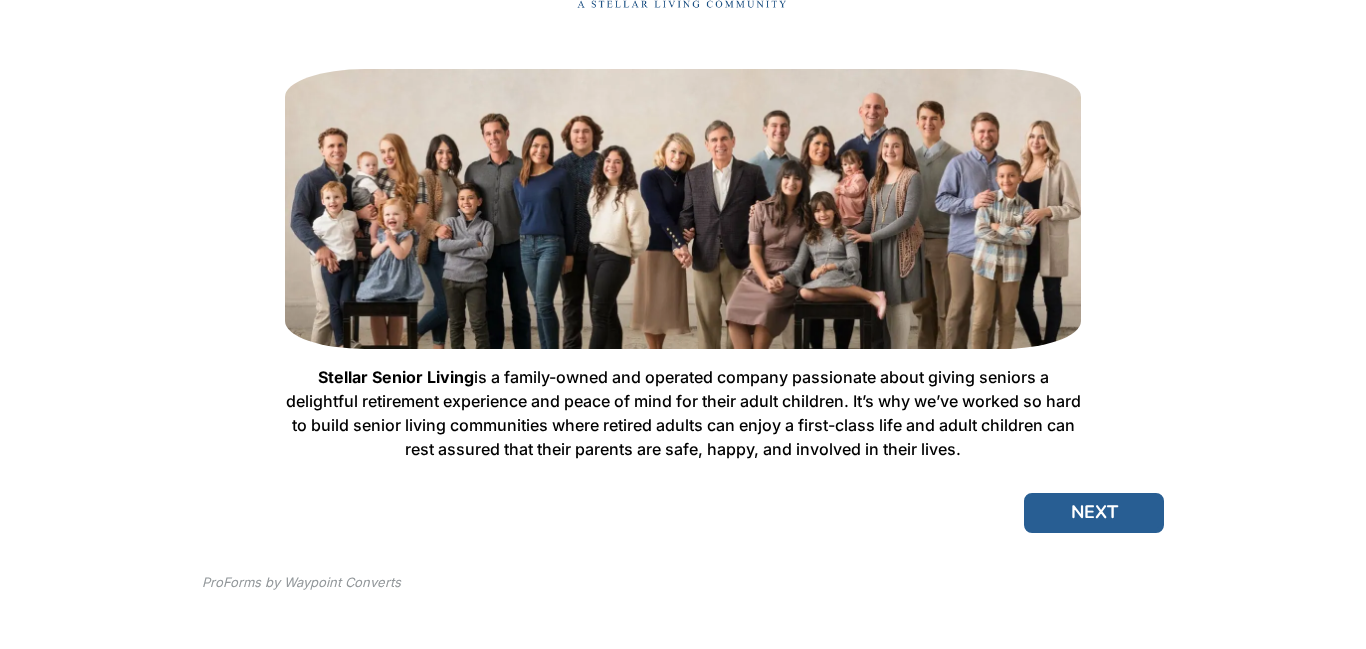 scroll, scrollTop: 119, scrollLeft: 0, axis: vertical 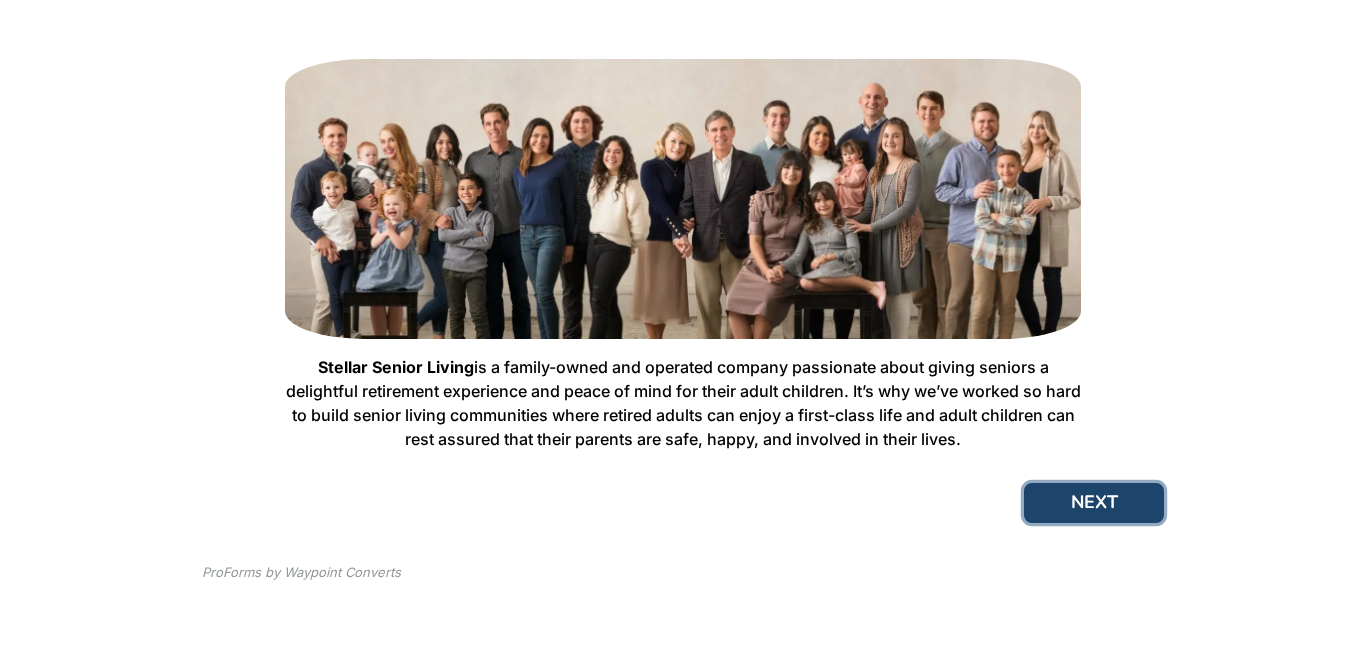 click on "NEXT" at bounding box center [1094, 503] 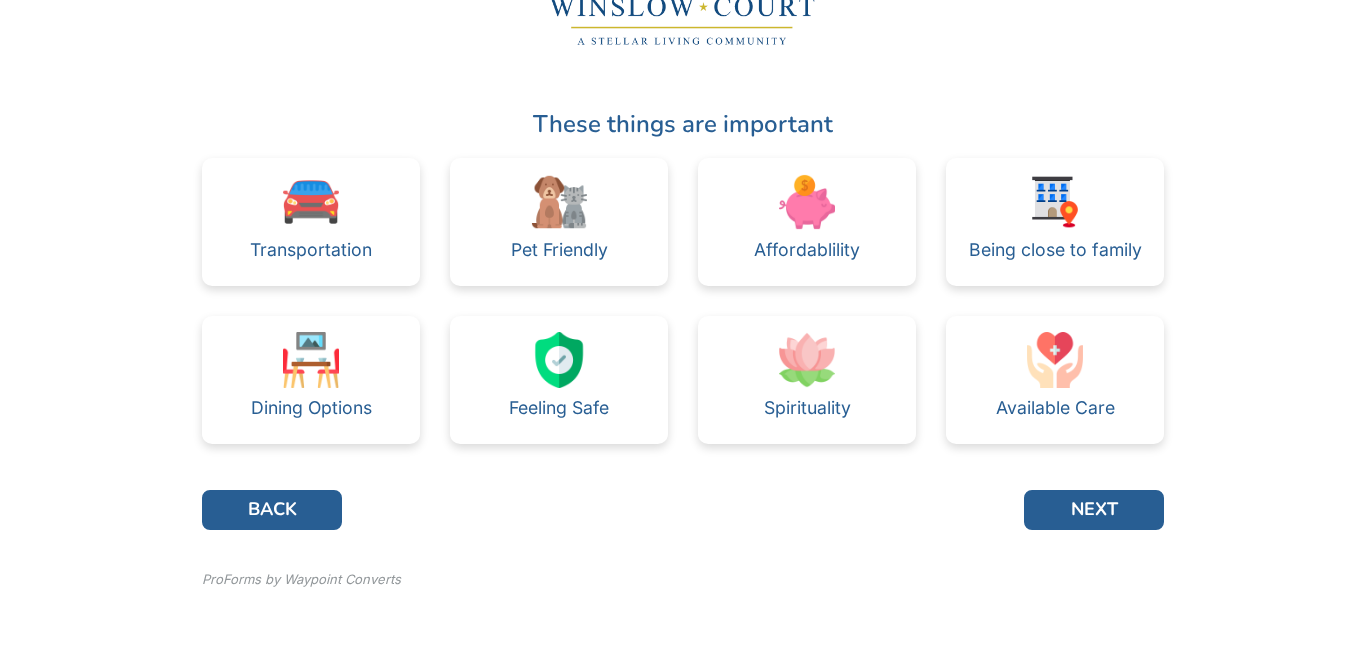 scroll, scrollTop: 79, scrollLeft: 0, axis: vertical 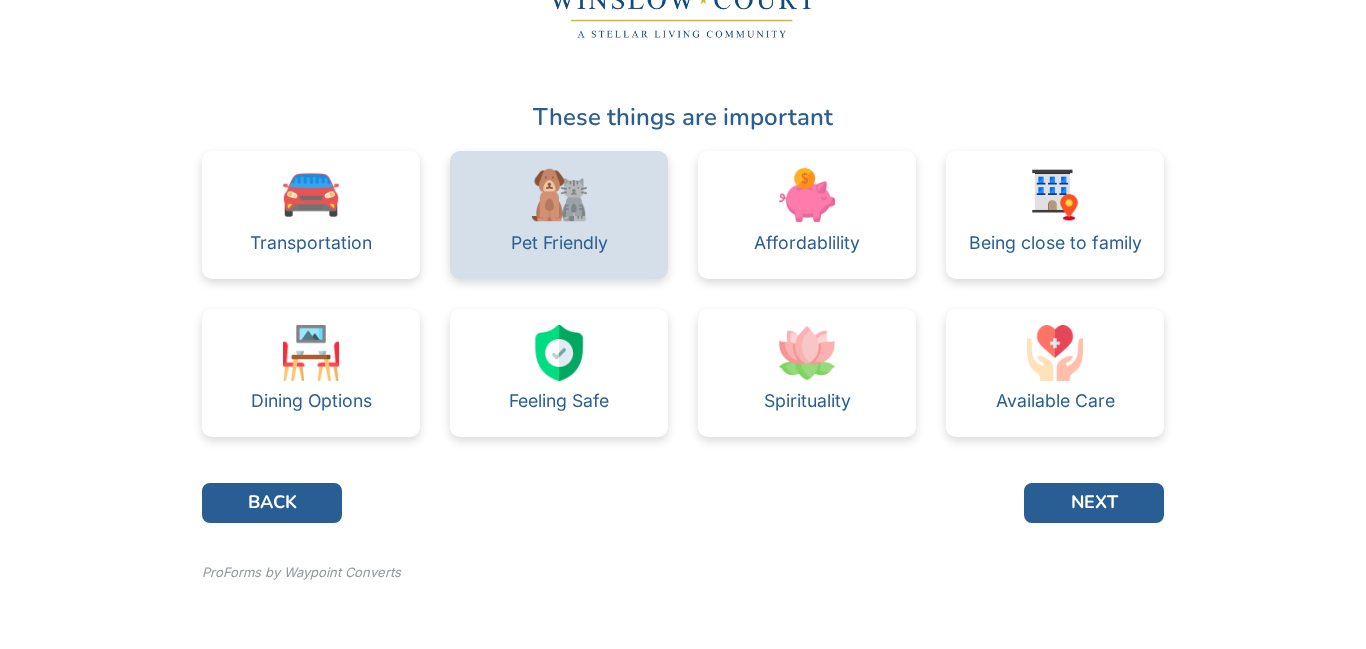 click on "Pet Friendly" at bounding box center (559, 243) 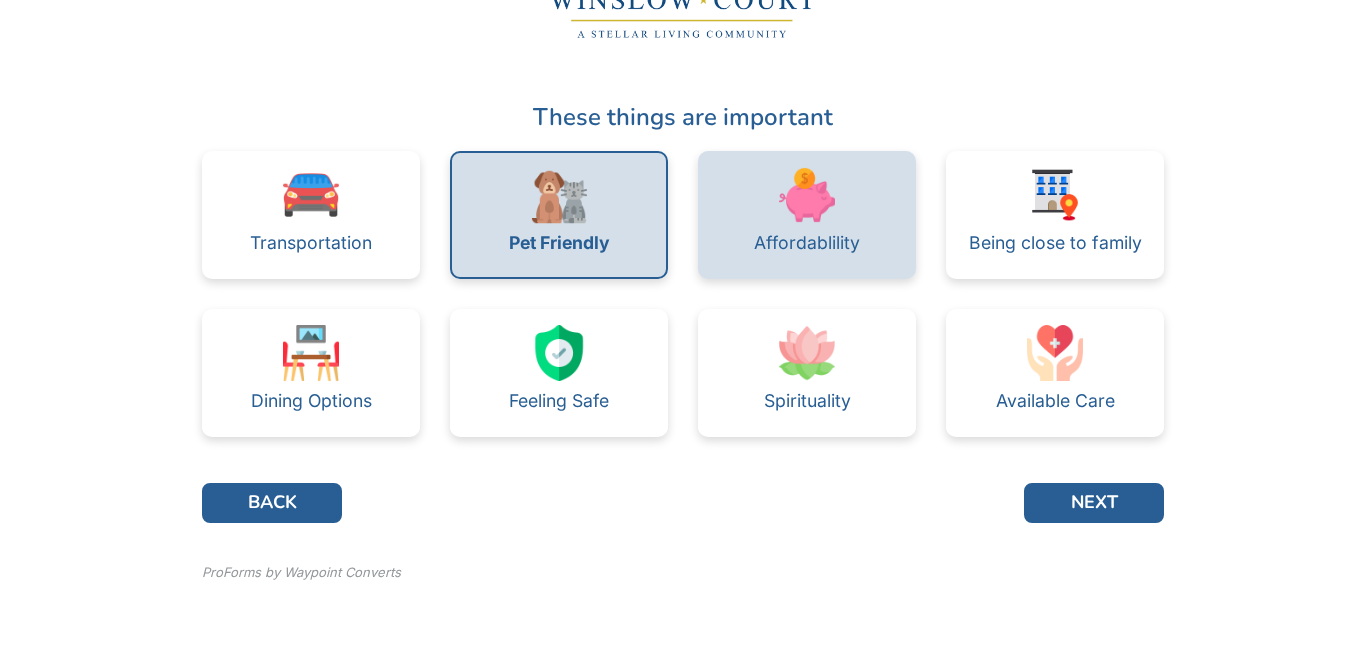 click on "Affordablility" at bounding box center [807, 215] 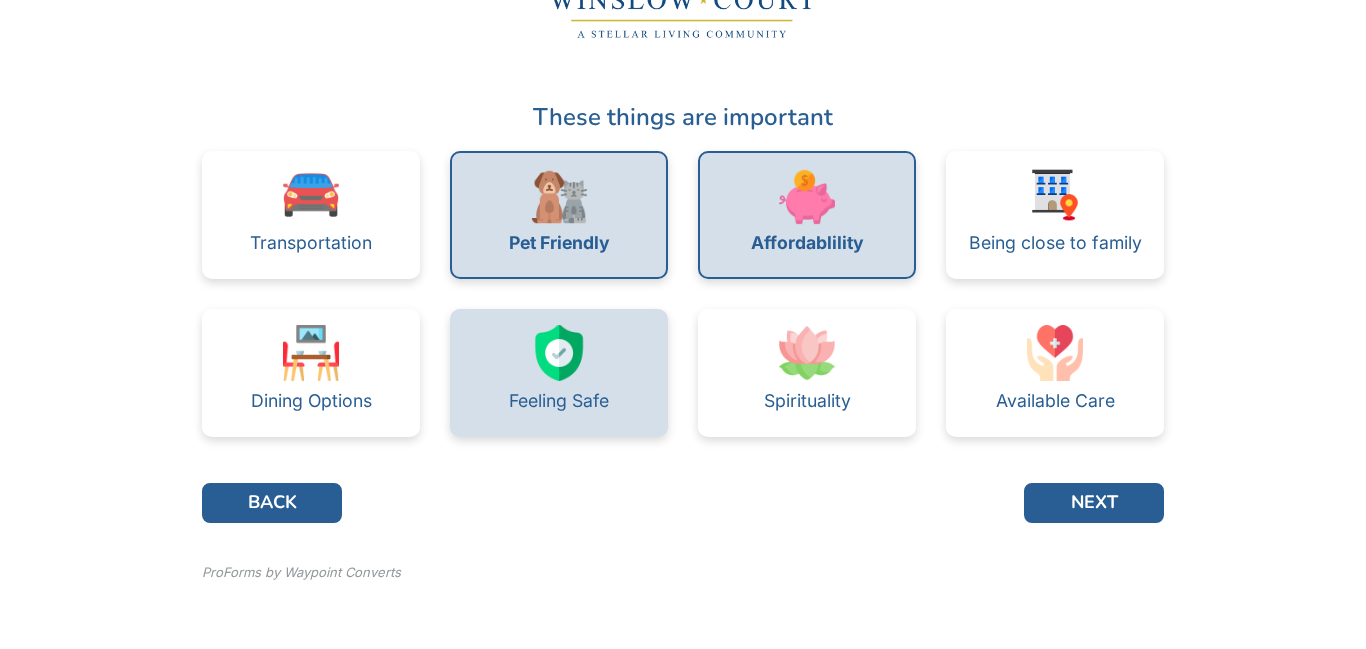click at bounding box center [559, 353] 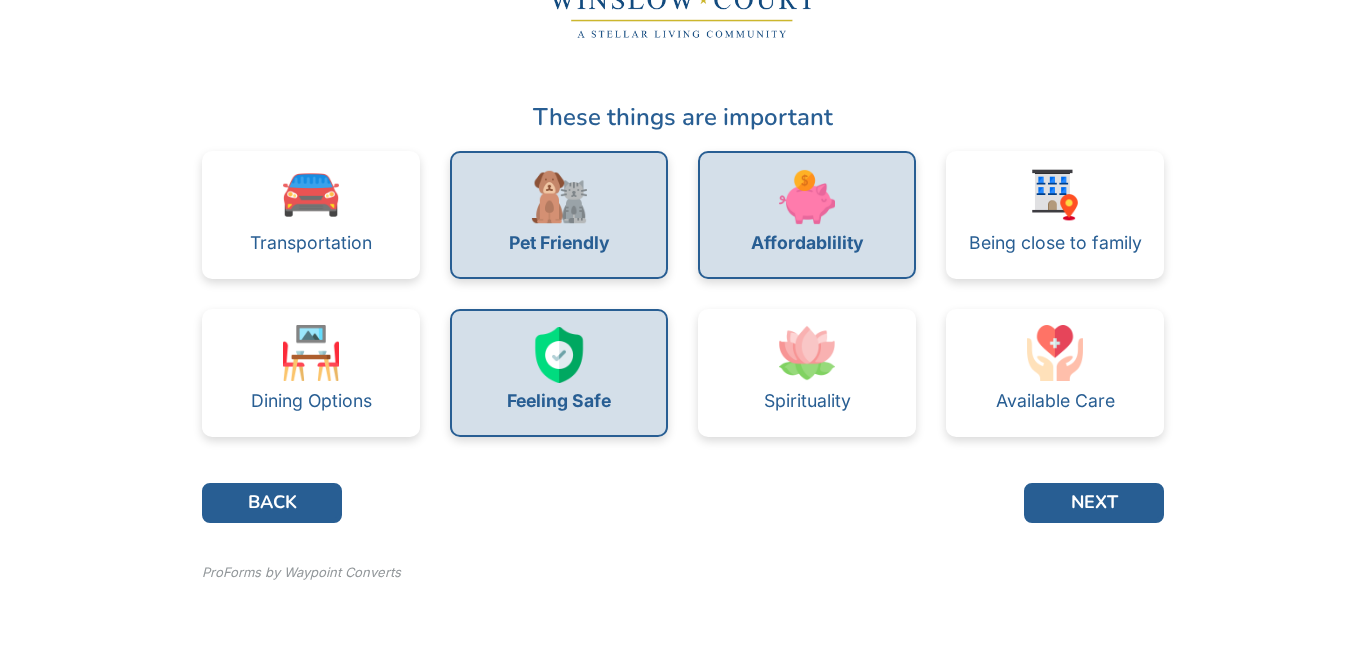 click at bounding box center [559, 355] 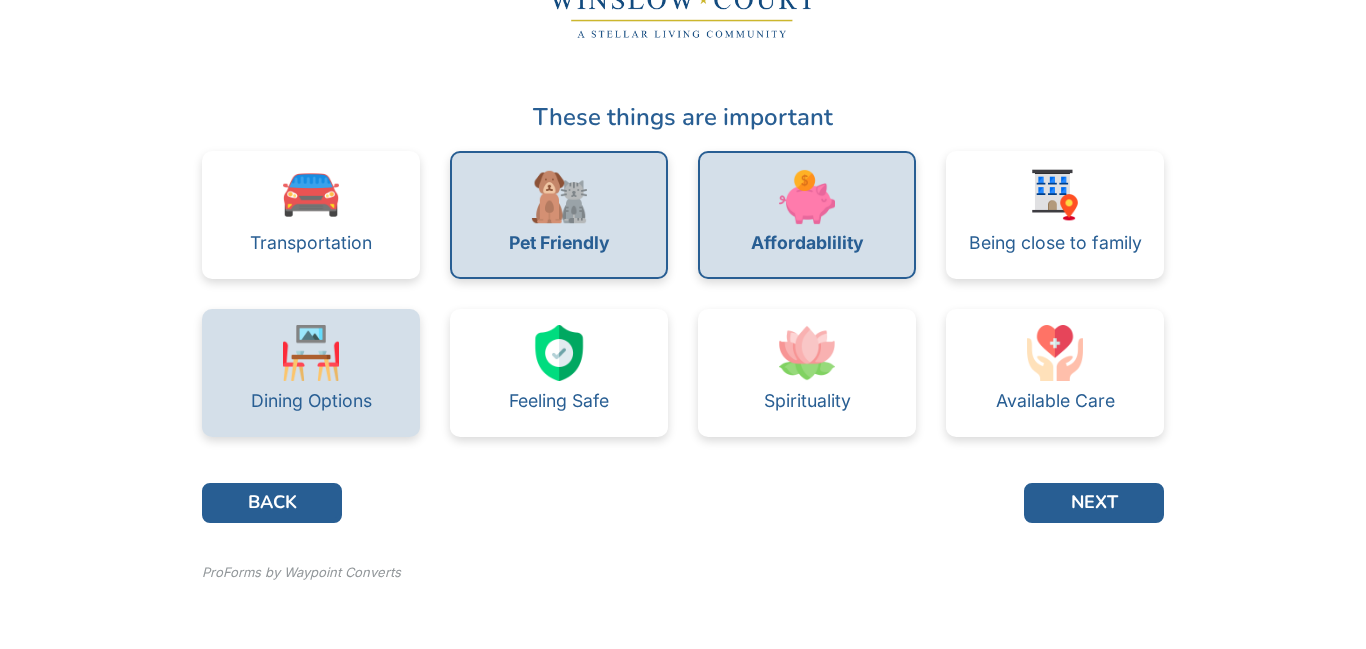 click at bounding box center (311, 353) 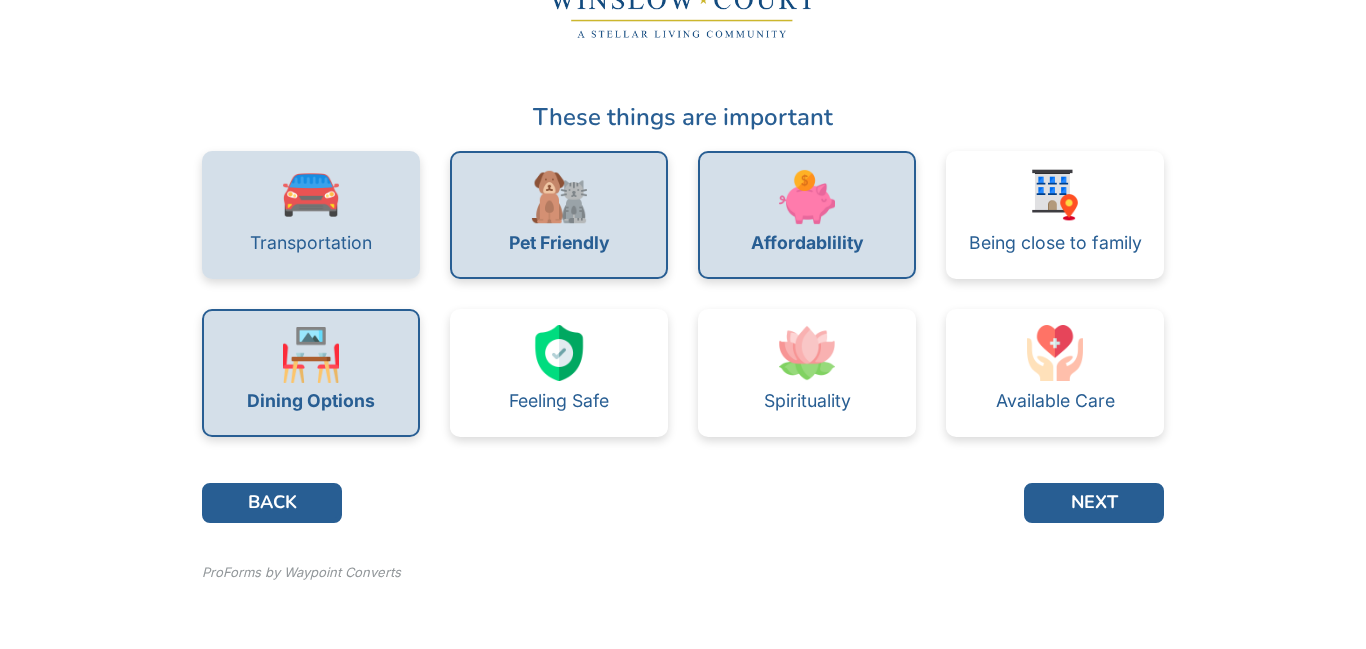 click on "Transportation" at bounding box center (311, 243) 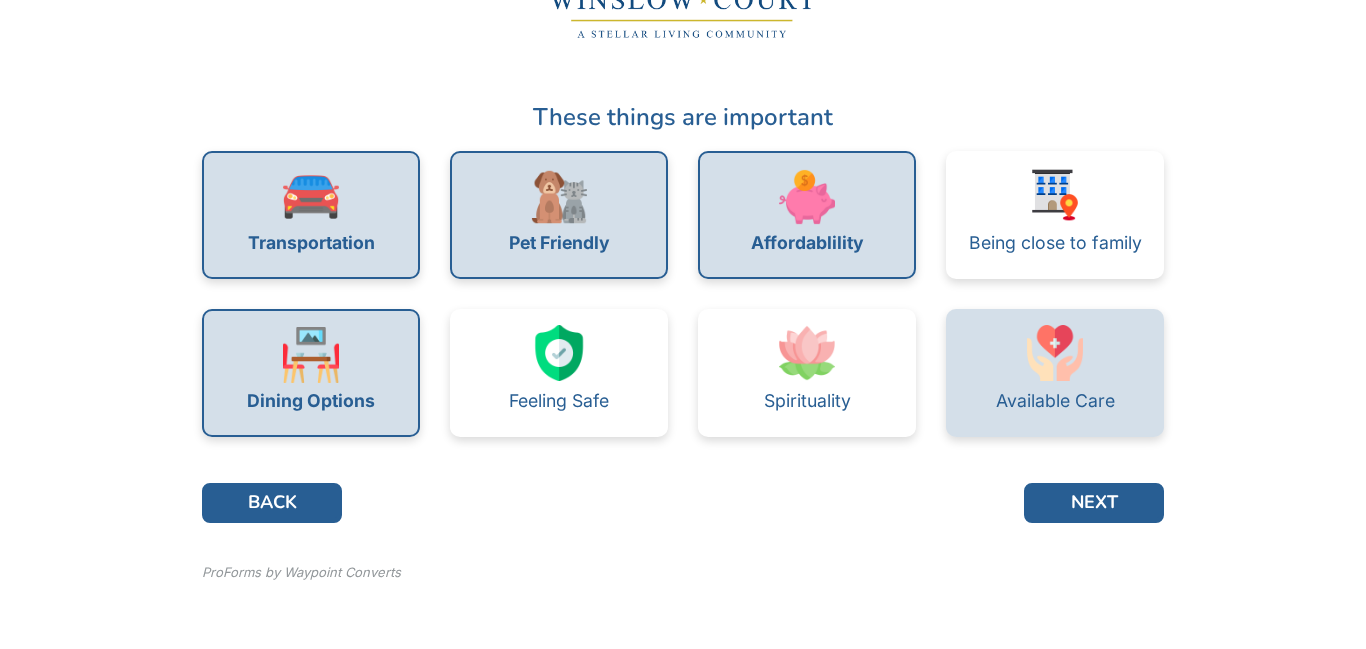 click at bounding box center (1055, 353) 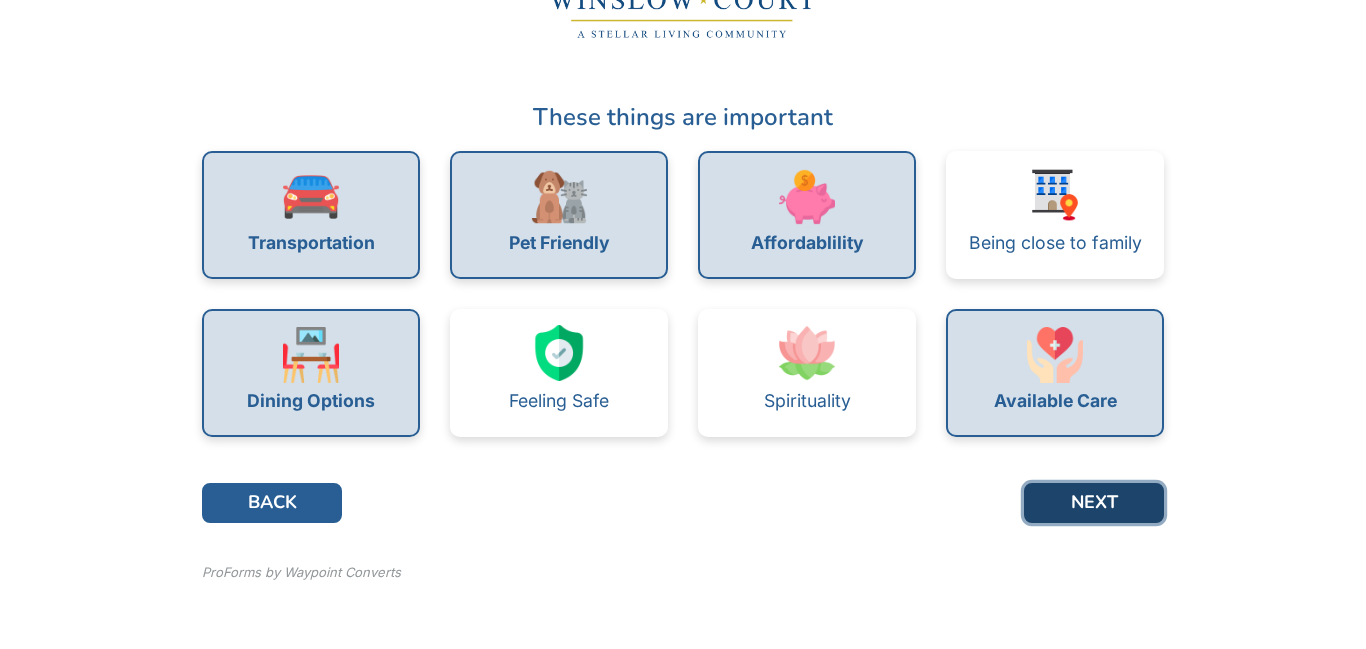 click on "NEXT" at bounding box center (1094, 503) 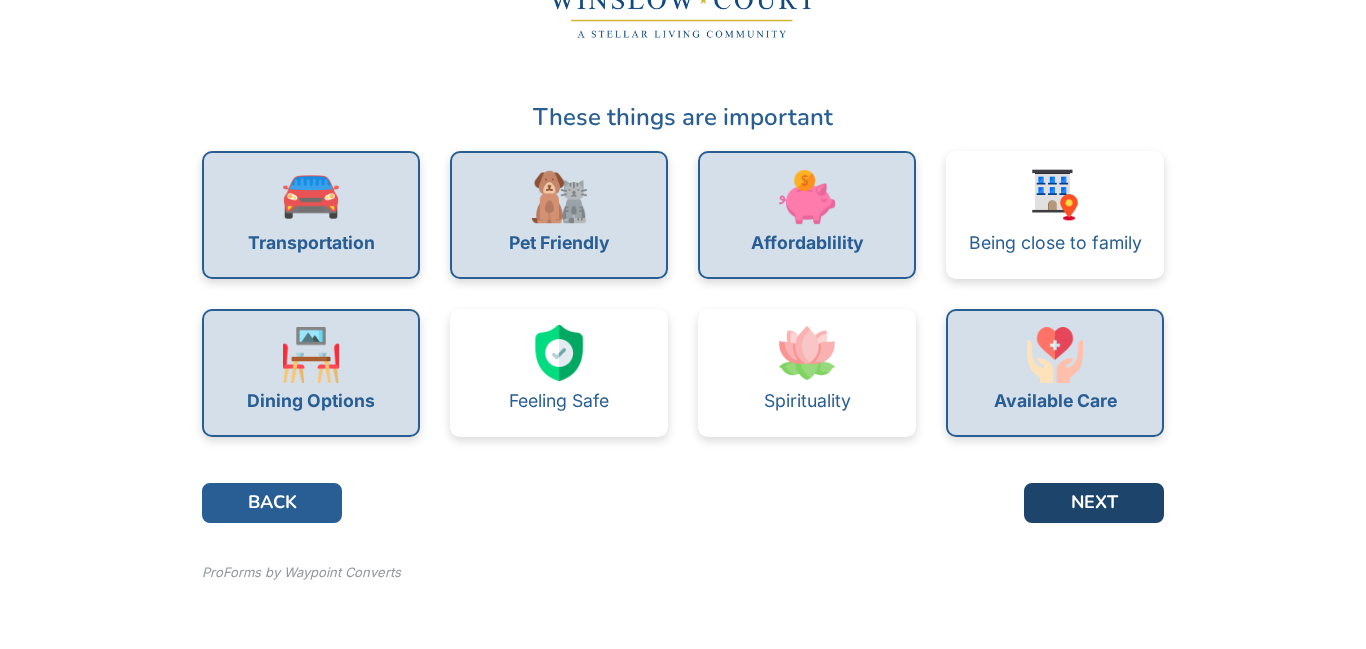 scroll, scrollTop: 0, scrollLeft: 0, axis: both 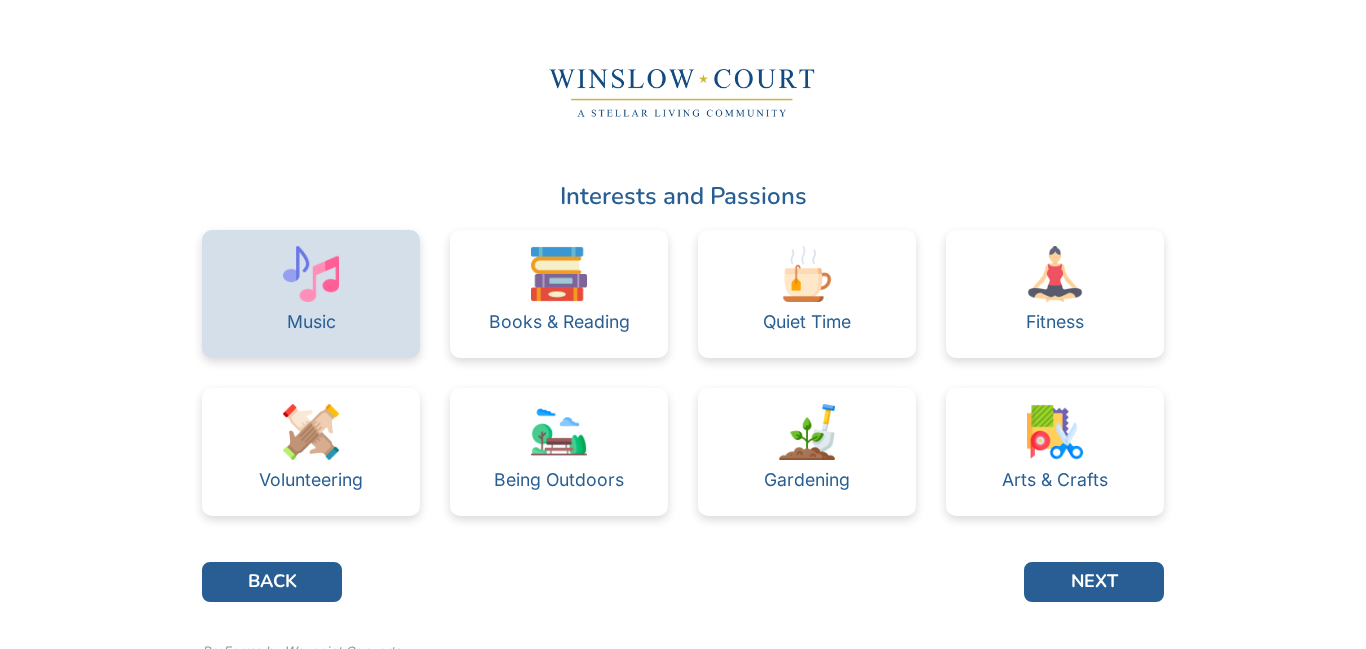 click on "Music" at bounding box center [311, 294] 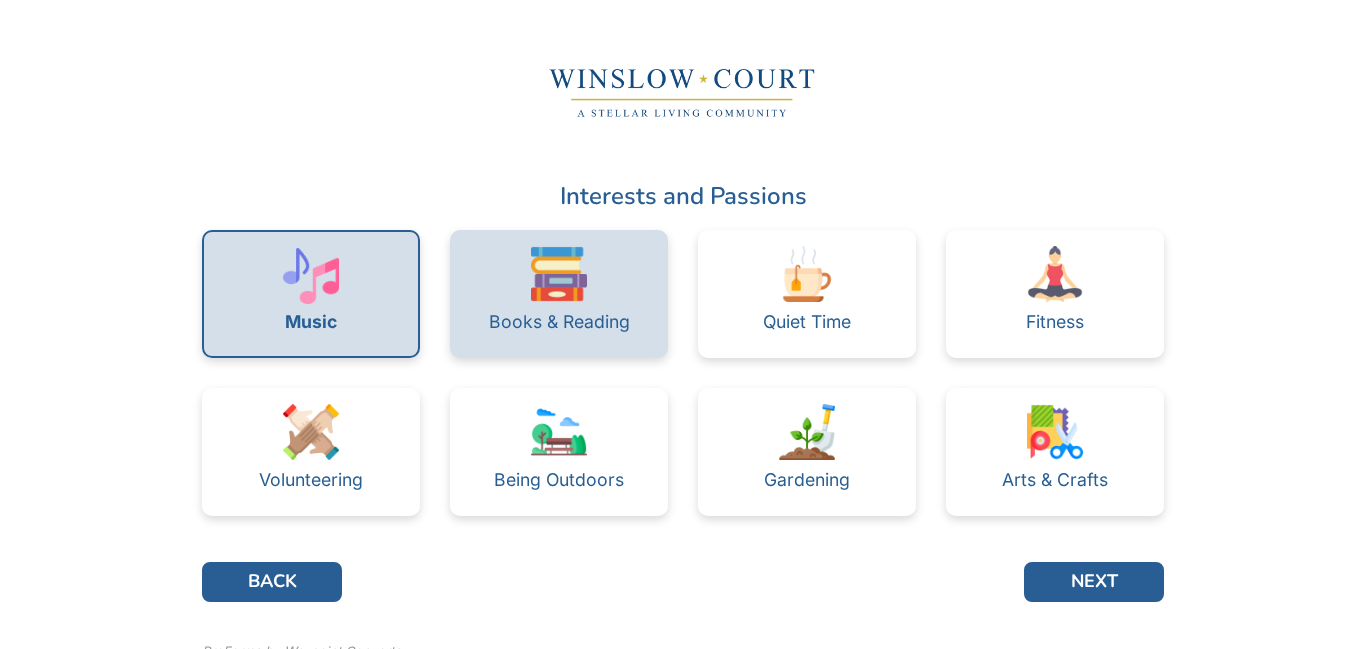click at bounding box center (559, 274) 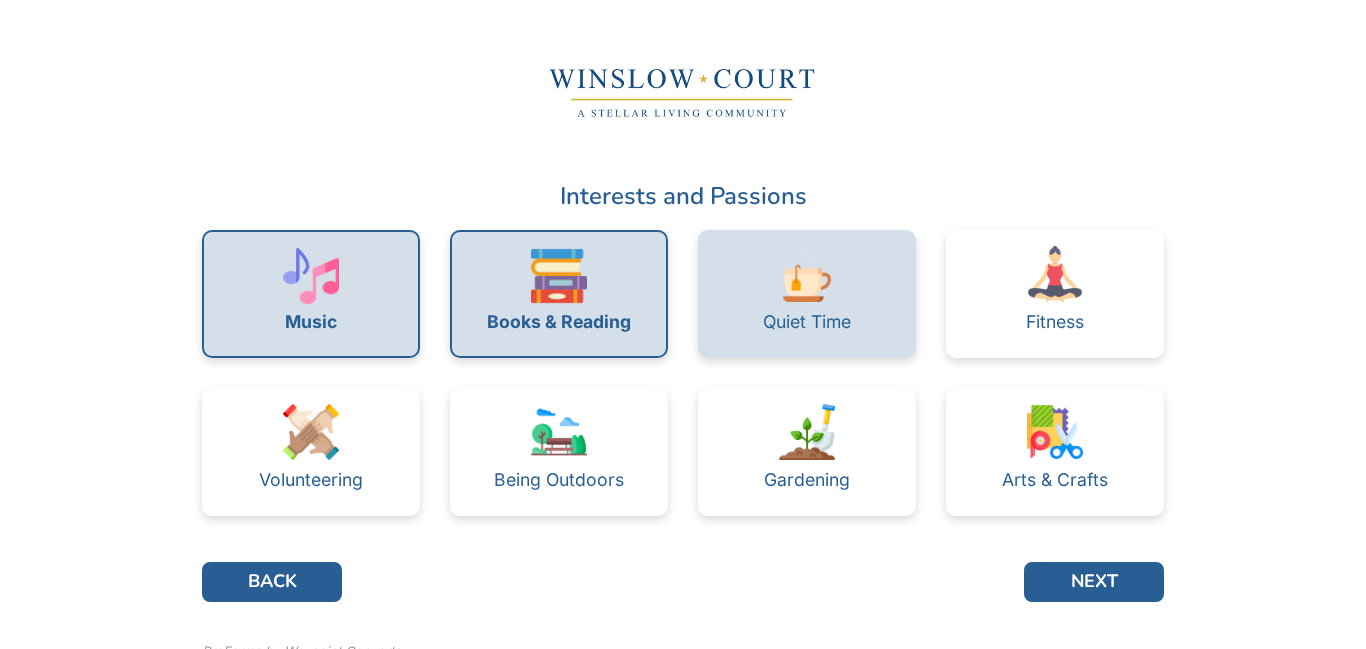 click on "Quiet Time" at bounding box center (807, 294) 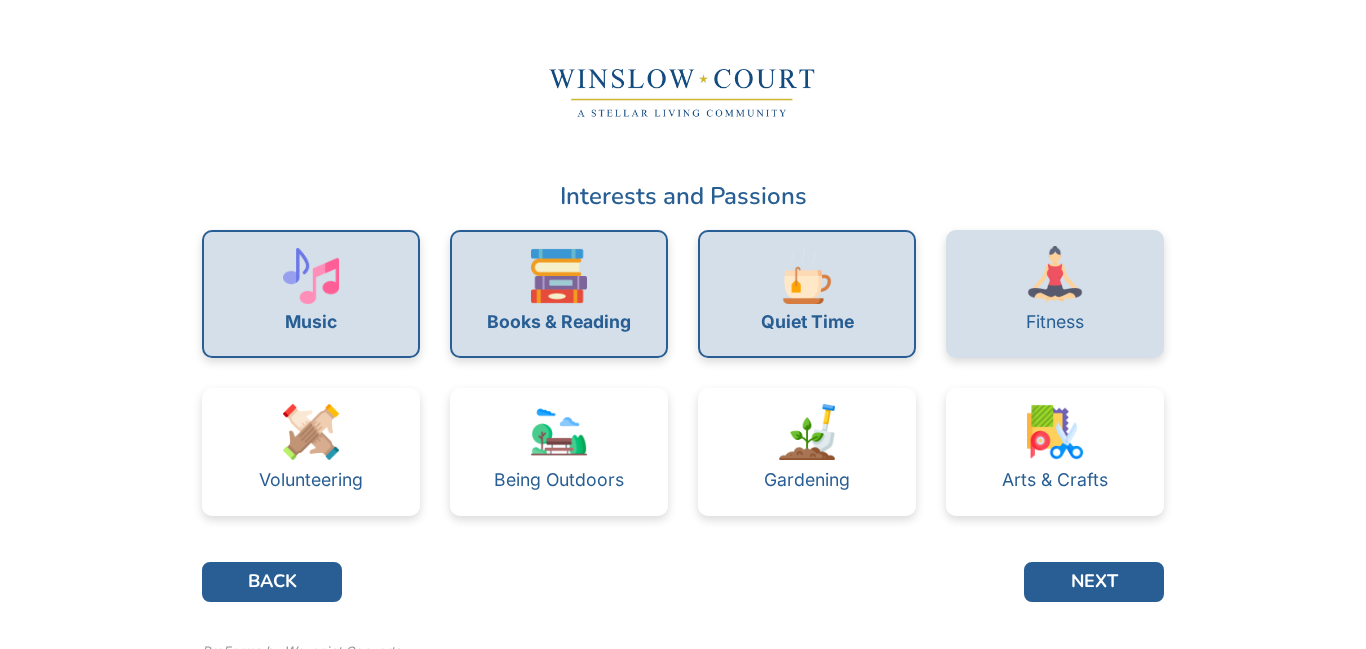 click at bounding box center [1055, 274] 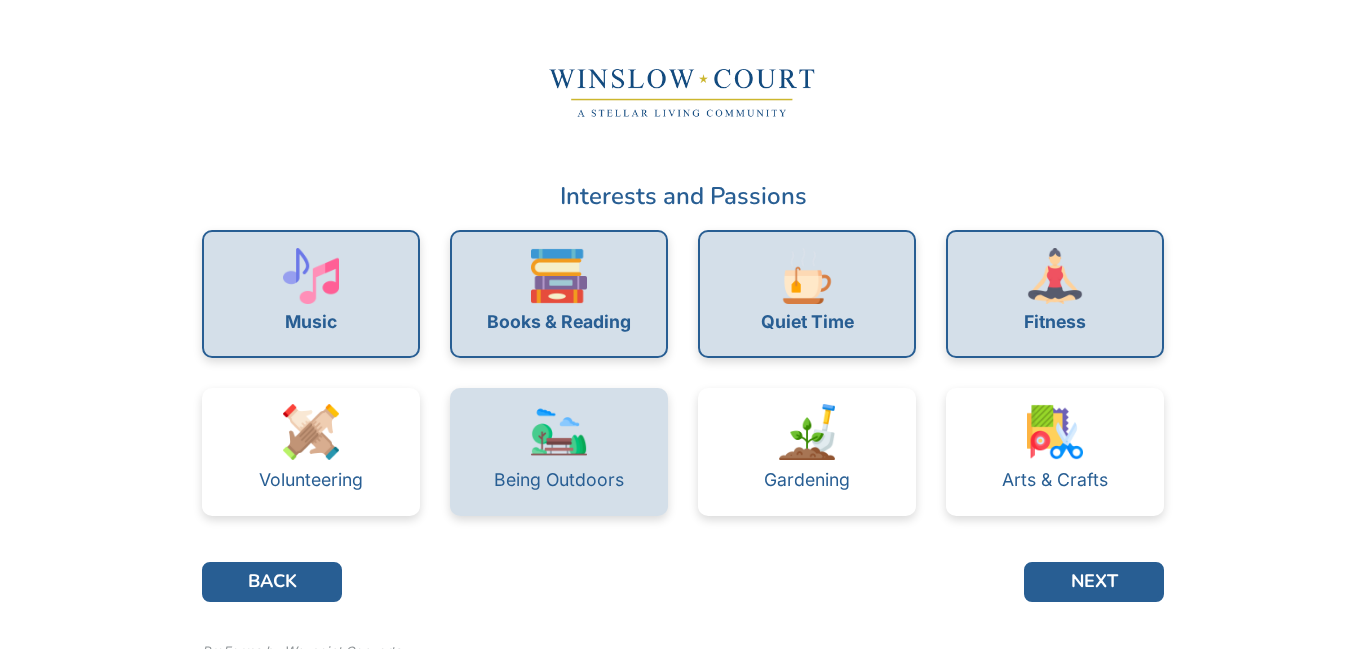 click at bounding box center [559, 432] 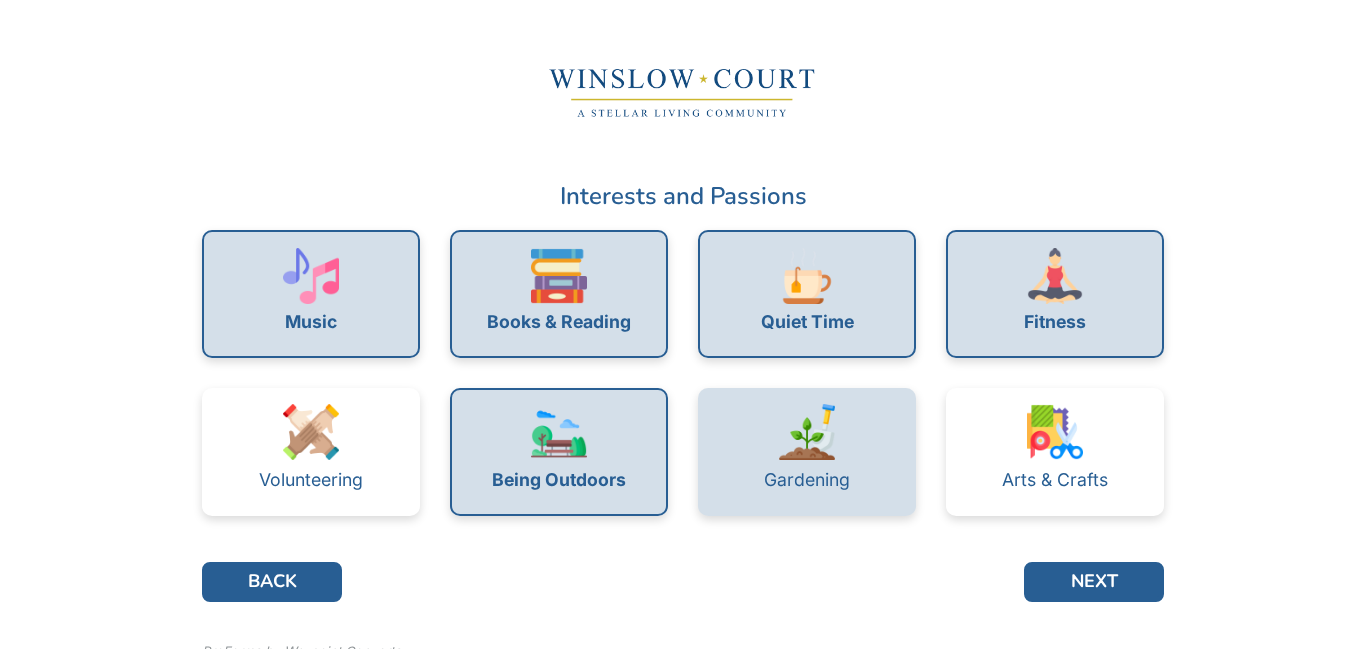 click on "Gardening" at bounding box center [807, 480] 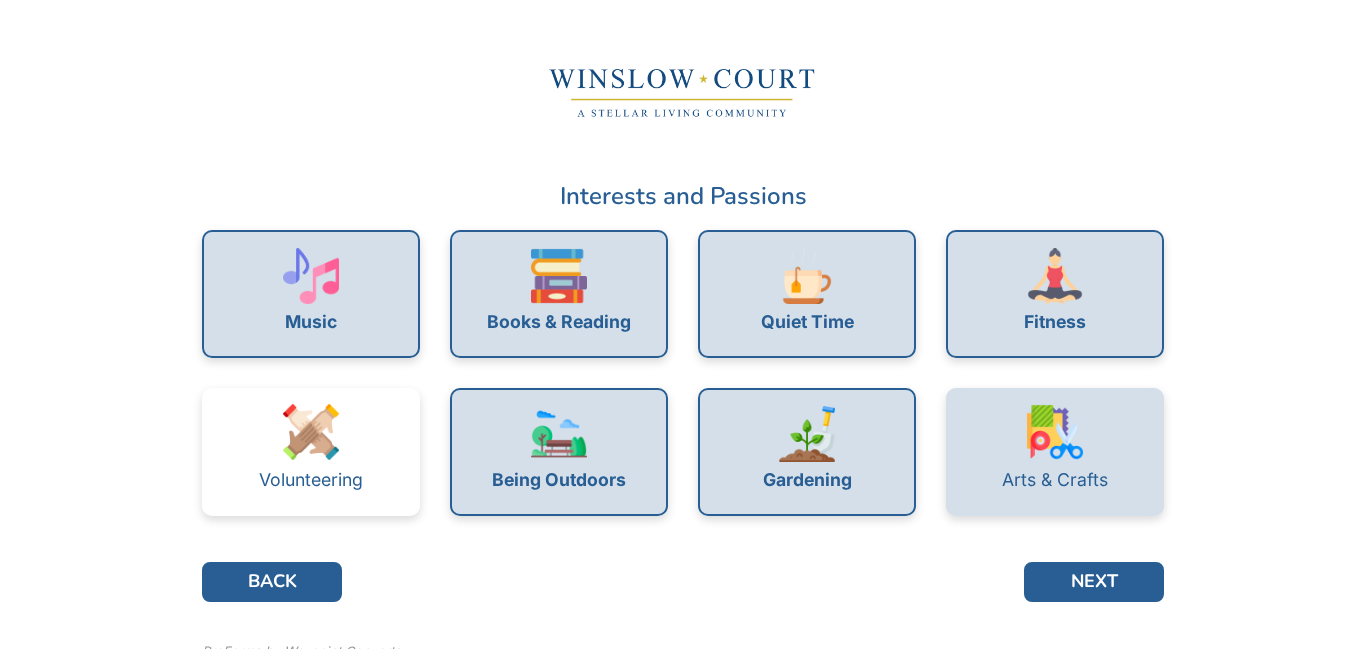 click on "Arts & Crafts" at bounding box center (1055, 452) 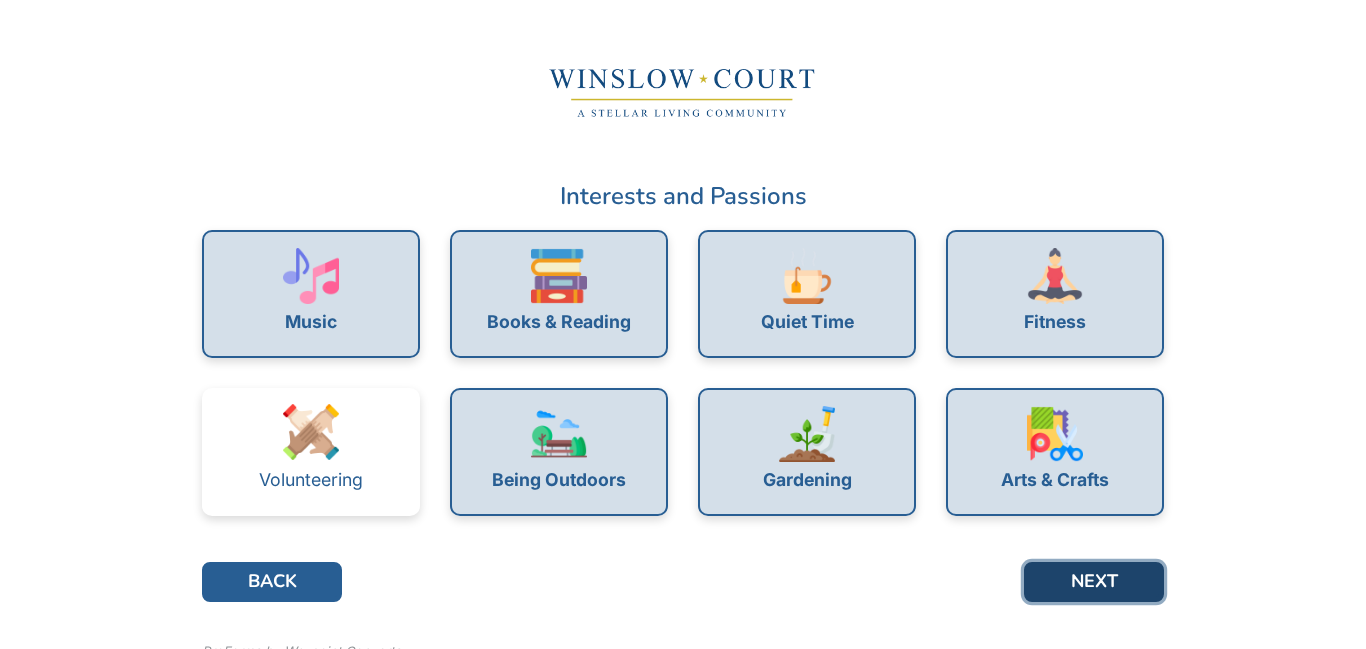 click on "NEXT" at bounding box center [1094, 582] 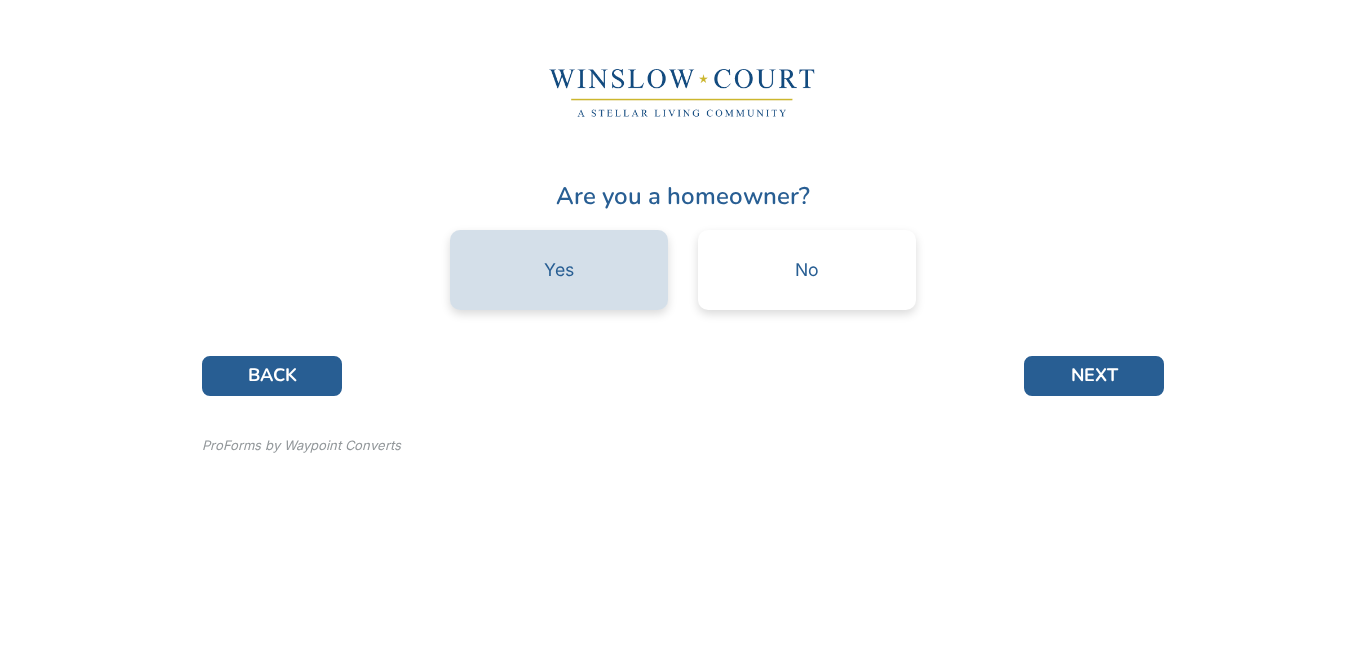 click on "Yes" at bounding box center [559, 270] 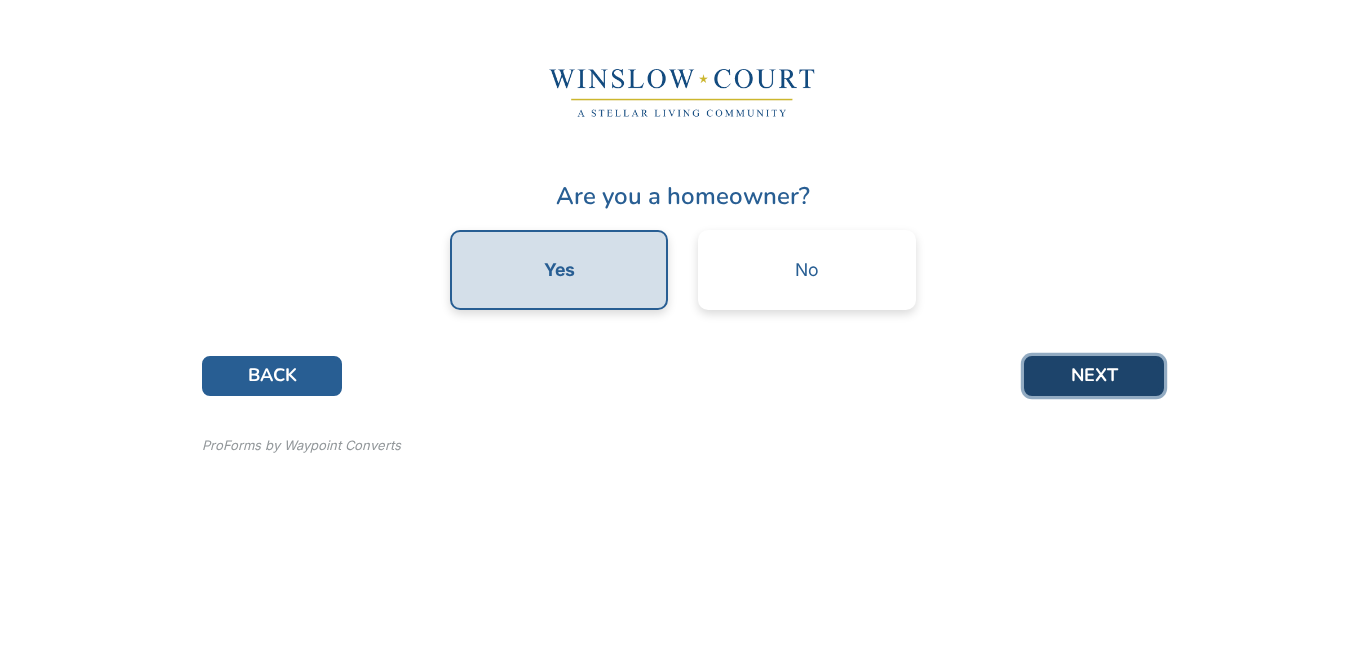 click on "NEXT" at bounding box center [1094, 376] 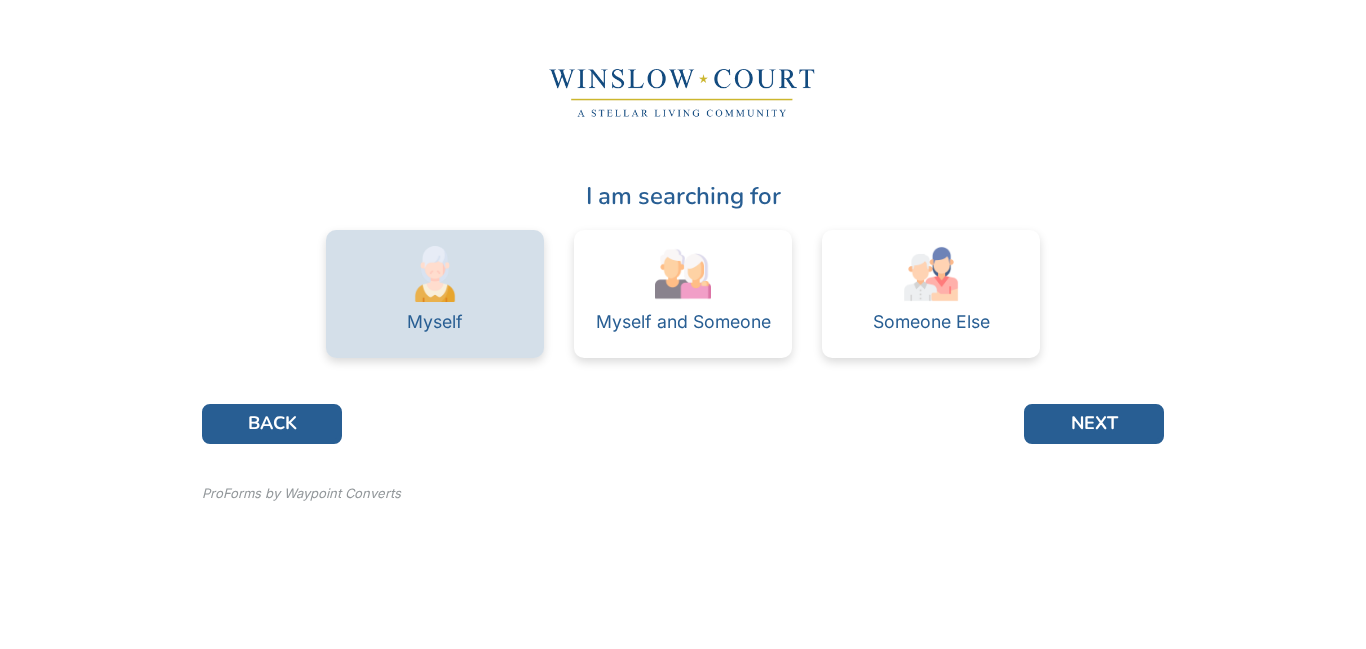 click on "Myself" at bounding box center [435, 322] 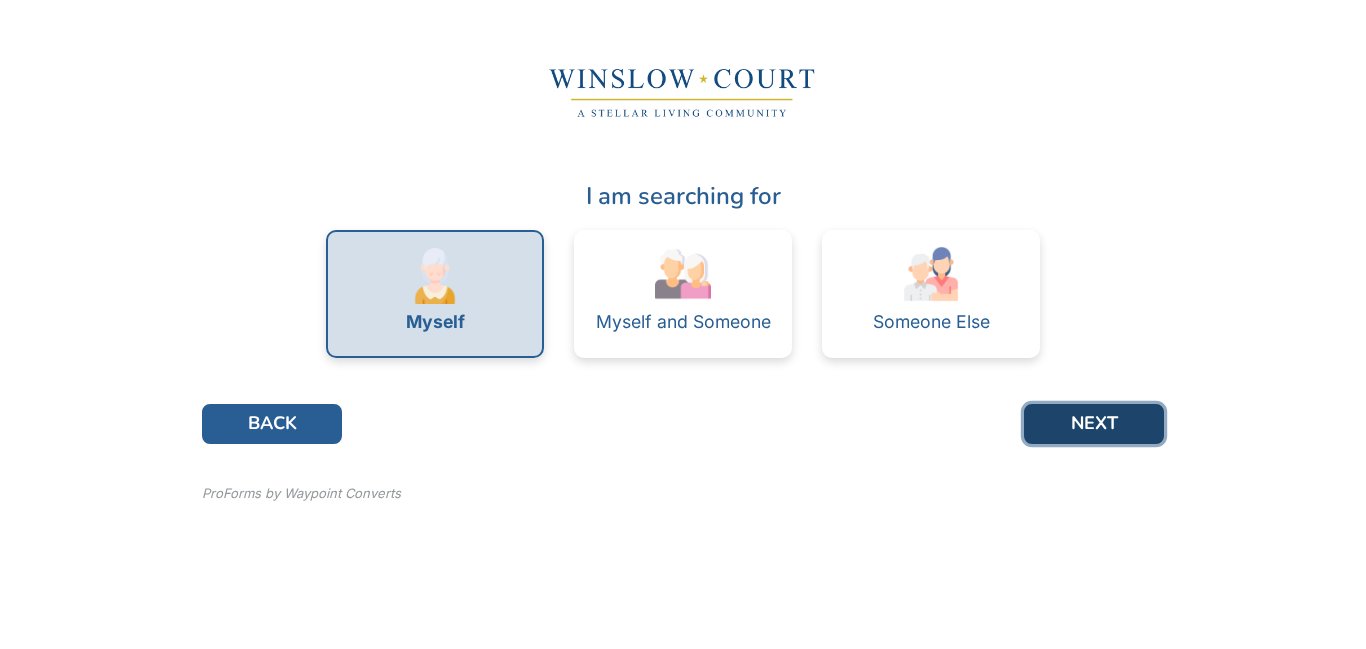 click on "NEXT" at bounding box center (1094, 424) 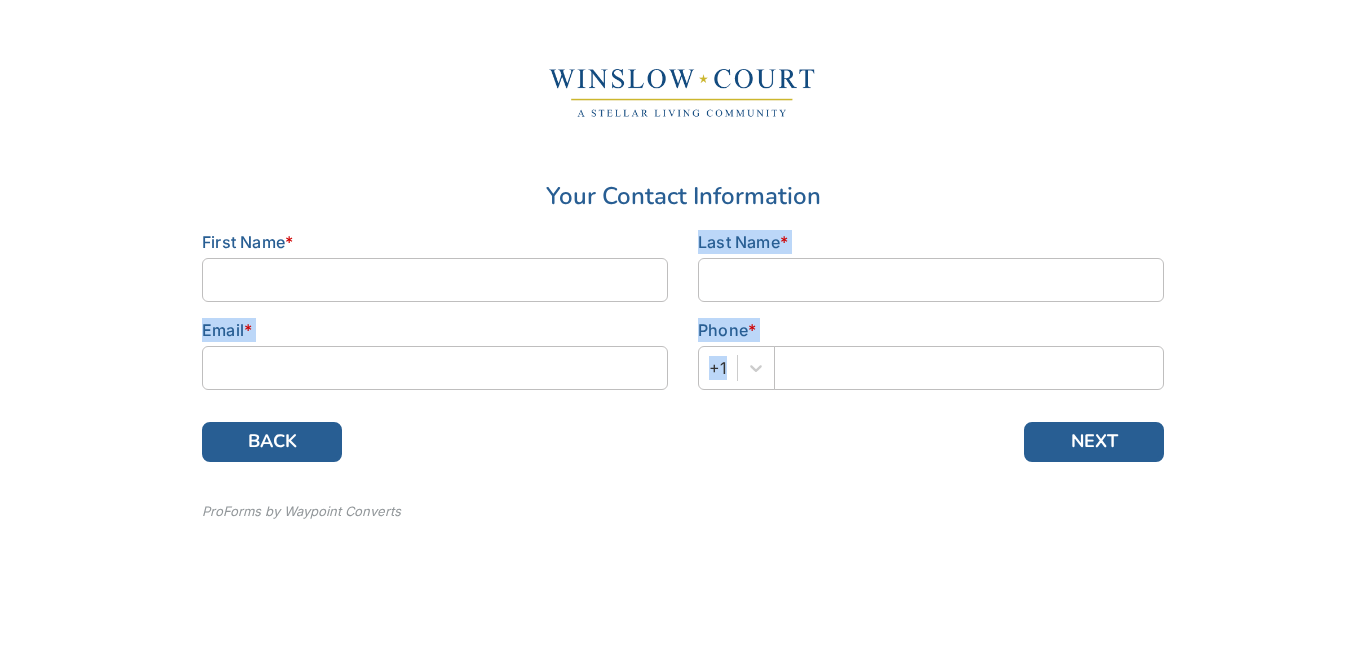 drag, startPoint x: 853, startPoint y: 426, endPoint x: 844, endPoint y: 226, distance: 200.2024 